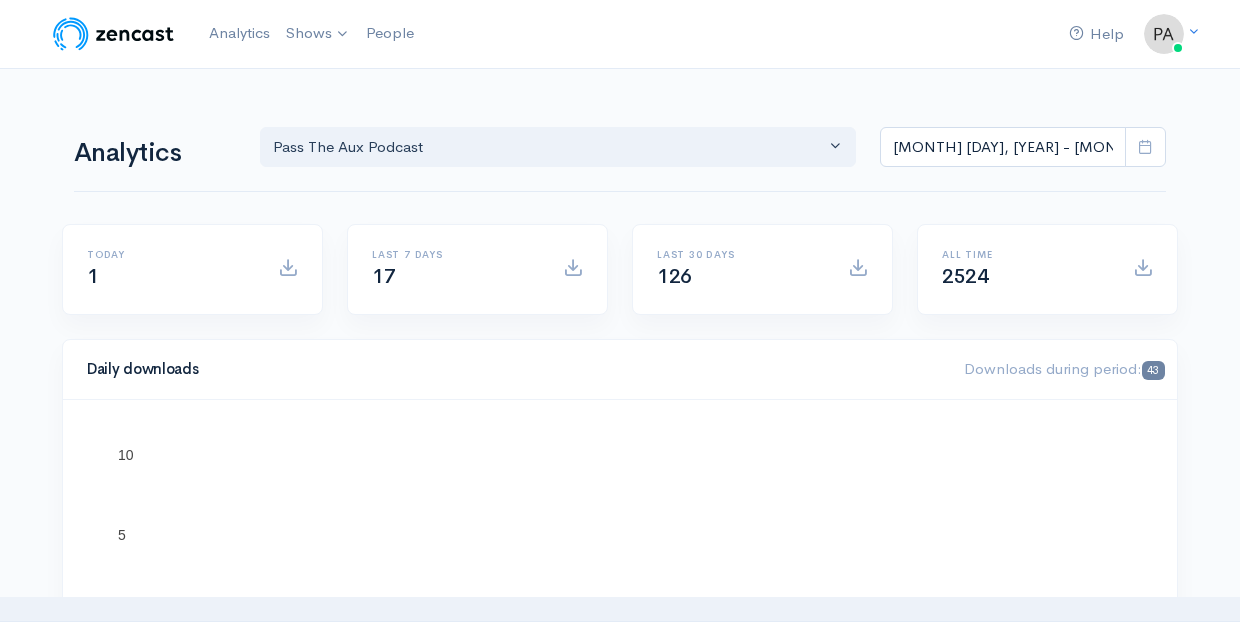 scroll, scrollTop: 0, scrollLeft: 0, axis: both 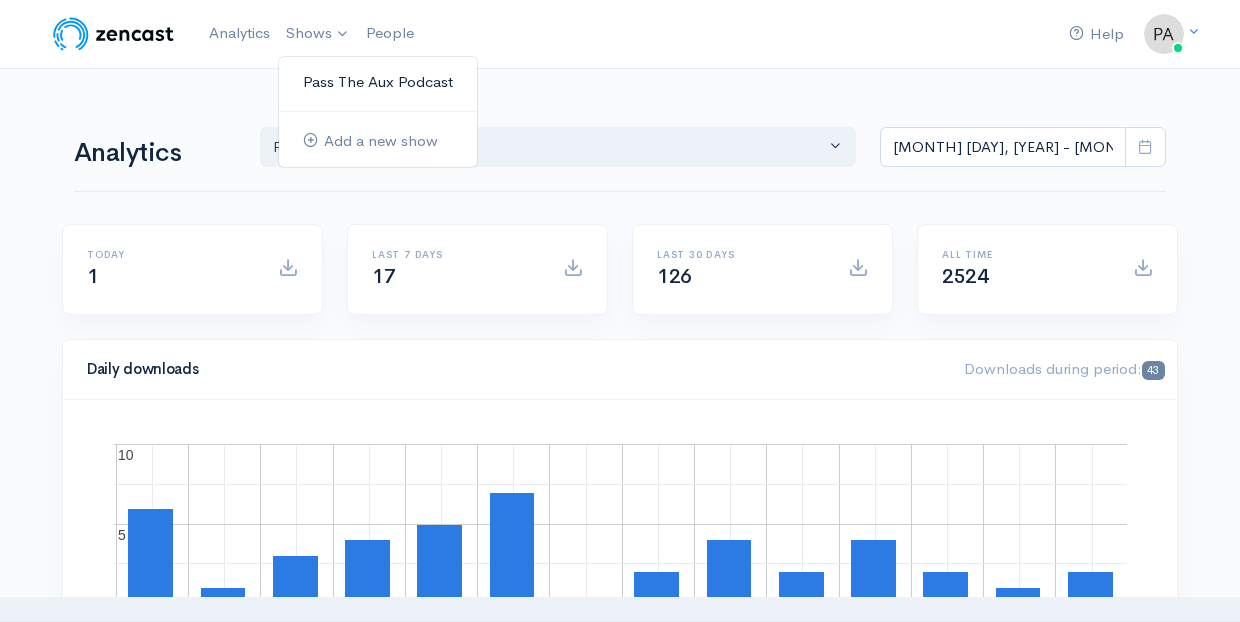 click on "Pass The Aux Podcast" at bounding box center [378, 82] 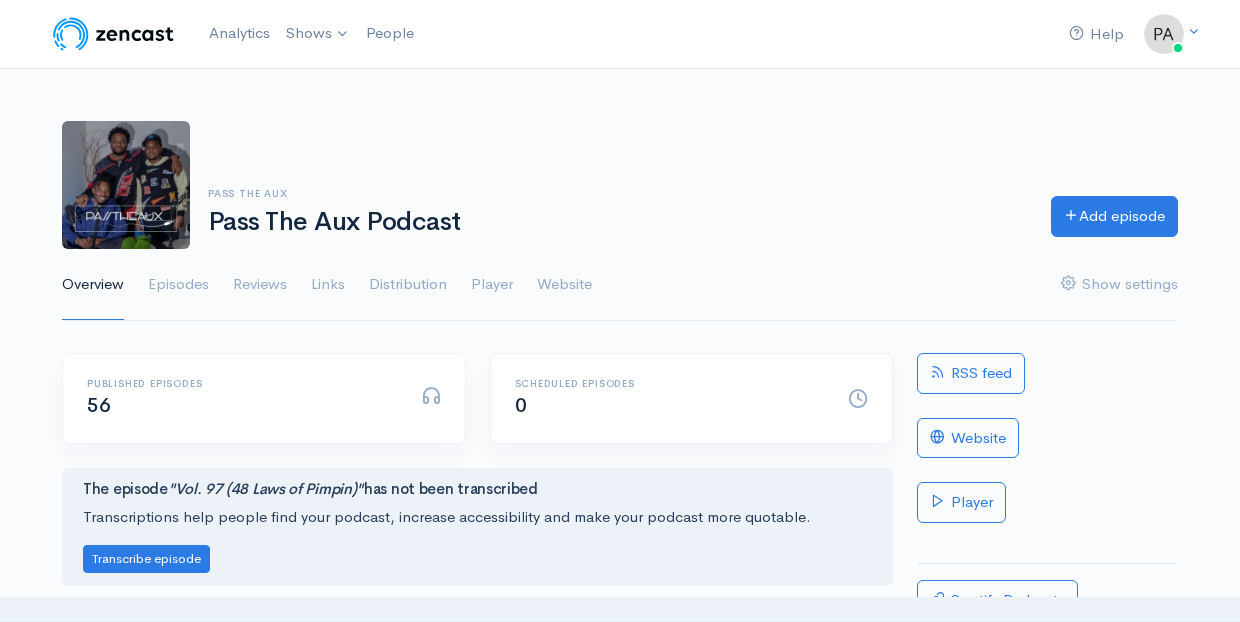 scroll, scrollTop: 0, scrollLeft: 0, axis: both 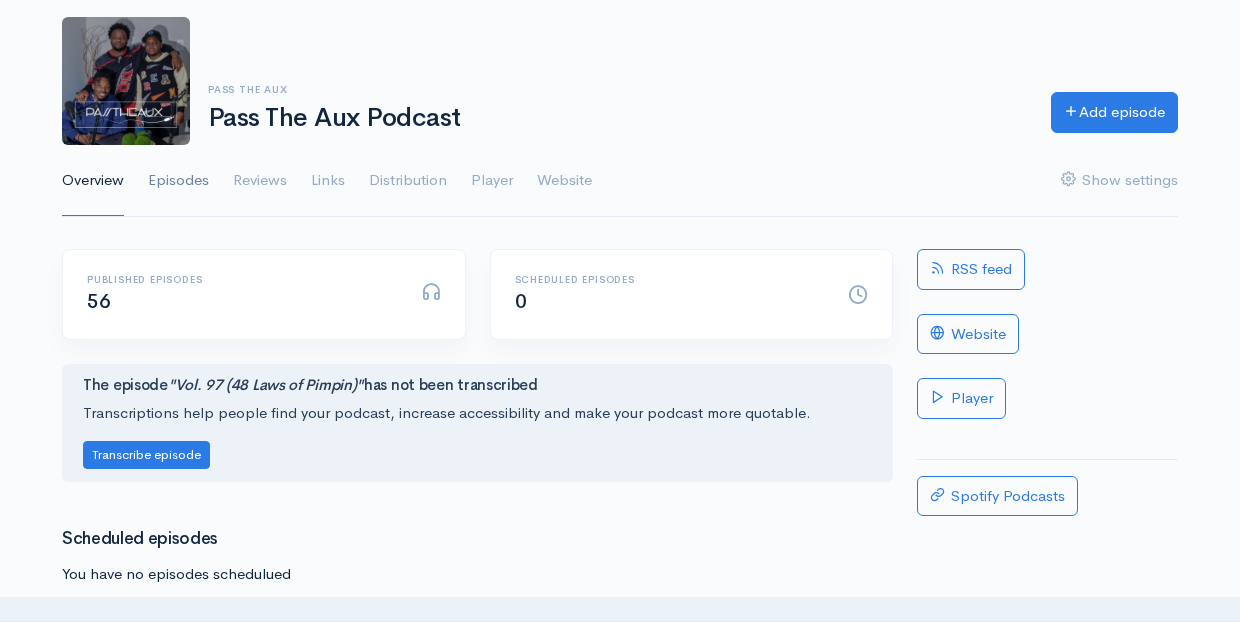 click on "Episodes" at bounding box center (178, 181) 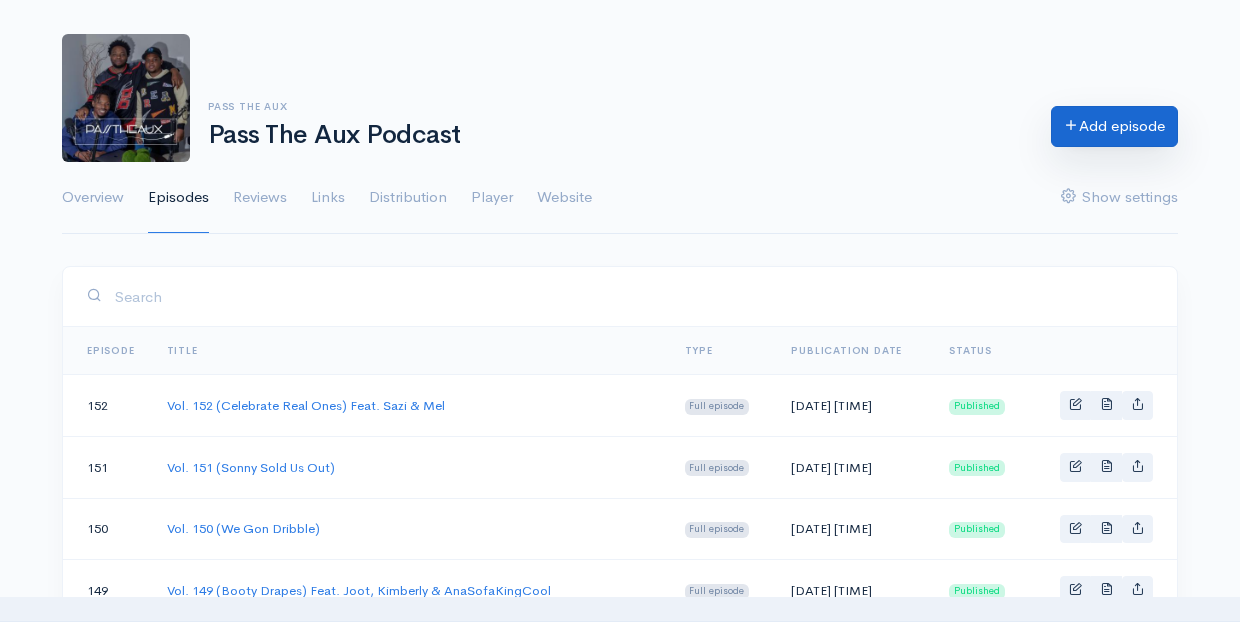 click on "Add episode" at bounding box center (1114, 126) 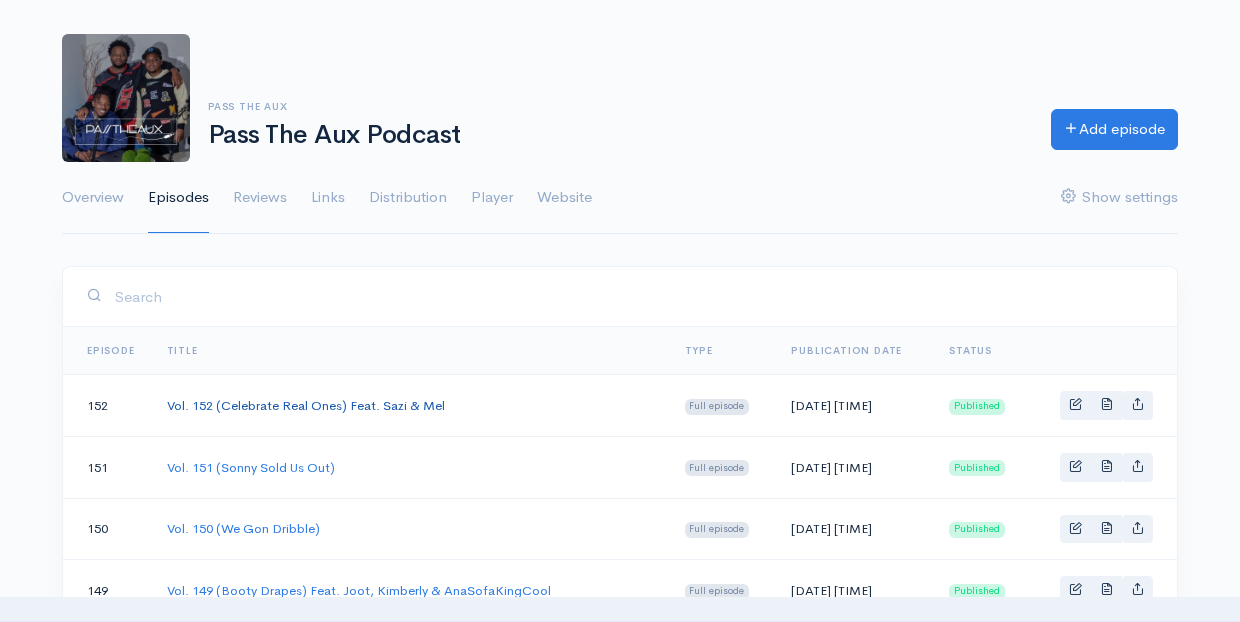 click on "Vol. 152 (Celebrate Real Ones) Feat. Sazi & Mel" at bounding box center (306, 405) 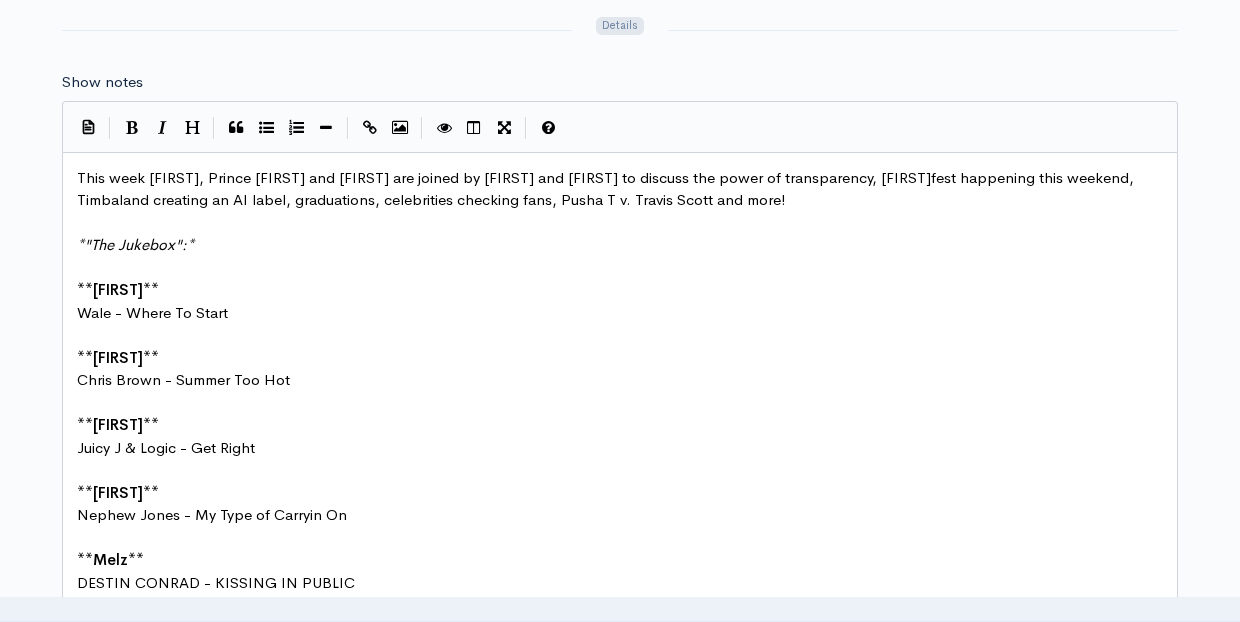 scroll, scrollTop: 1138, scrollLeft: 0, axis: vertical 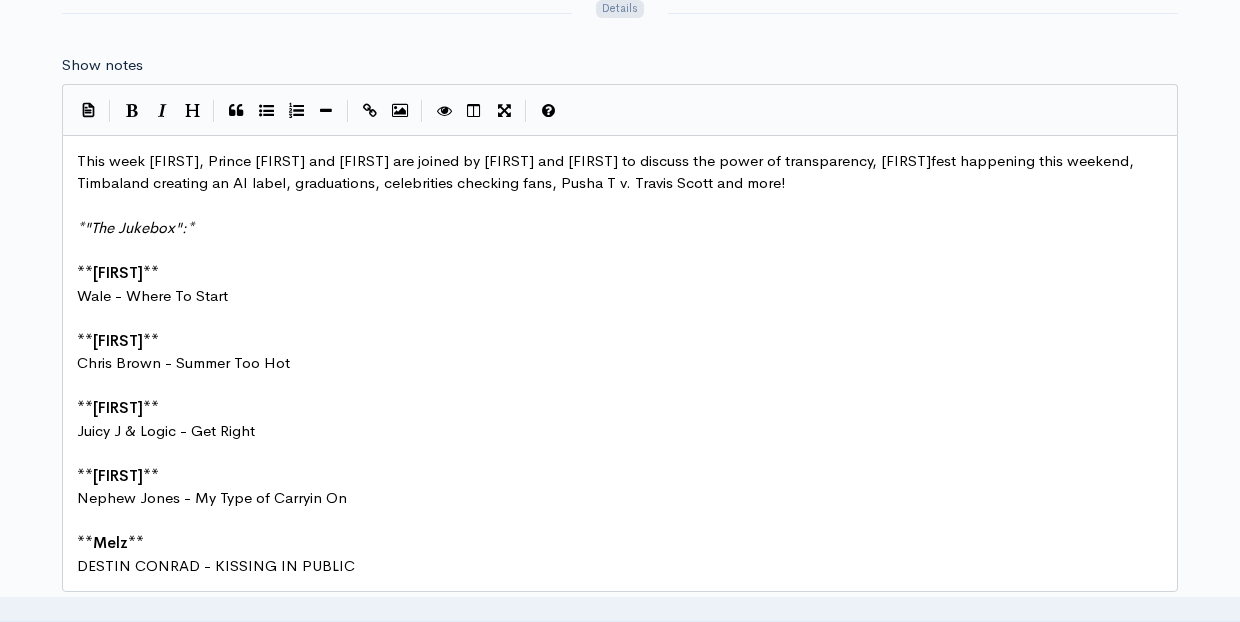 click on "DESTIN CONRAD - KISSING IN PUBLIC" at bounding box center (620, 566) 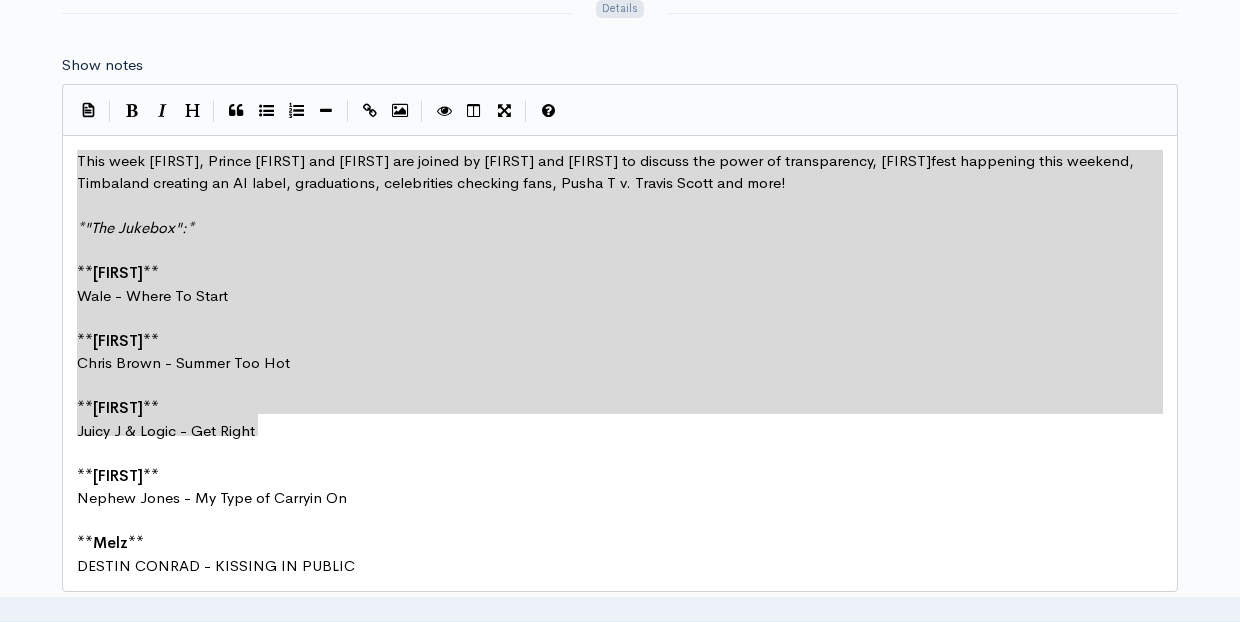 drag, startPoint x: 285, startPoint y: 396, endPoint x: 59, endPoint y: 129, distance: 349.8071 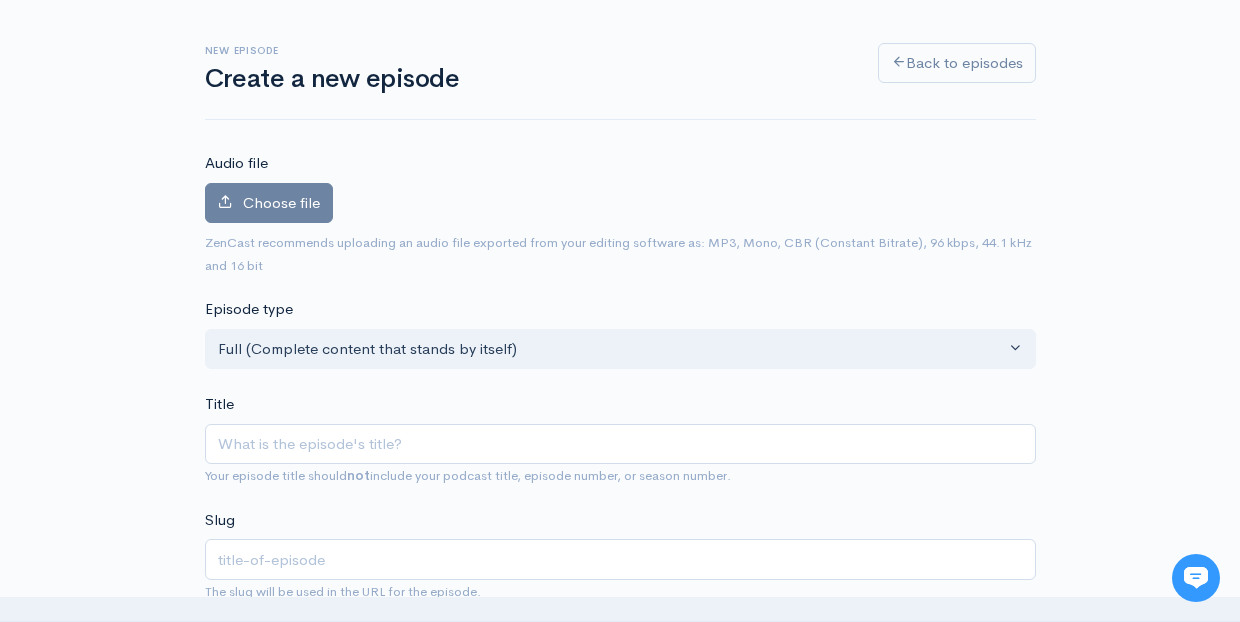 scroll, scrollTop: 0, scrollLeft: 0, axis: both 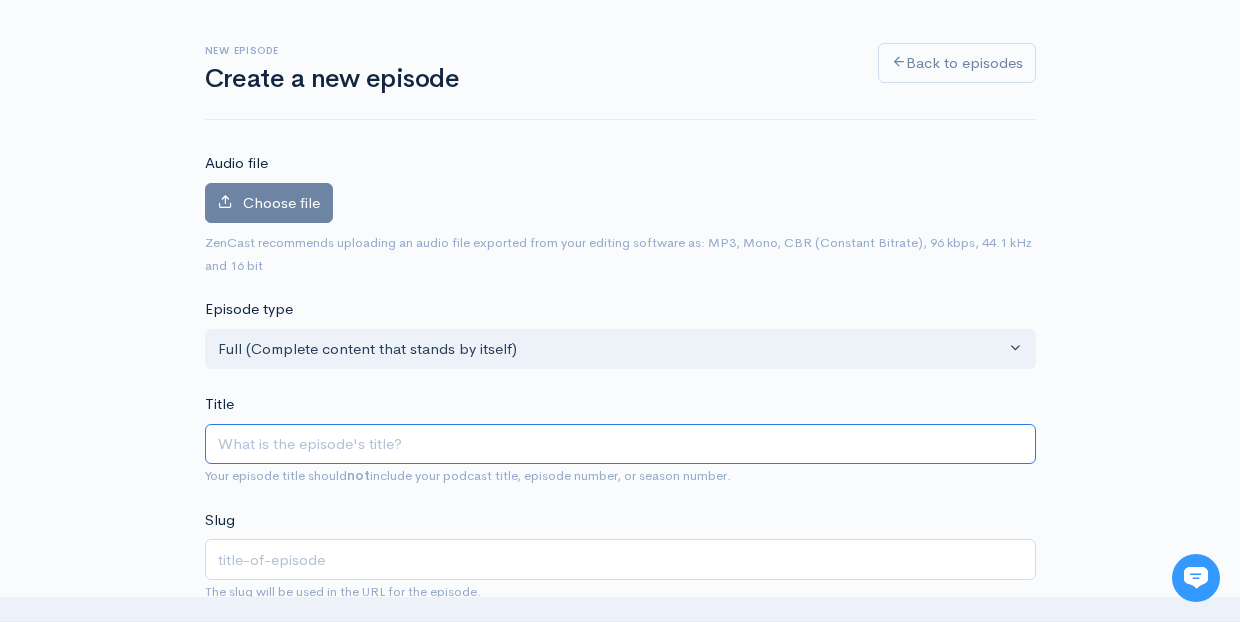 click on "Title" at bounding box center (620, 444) 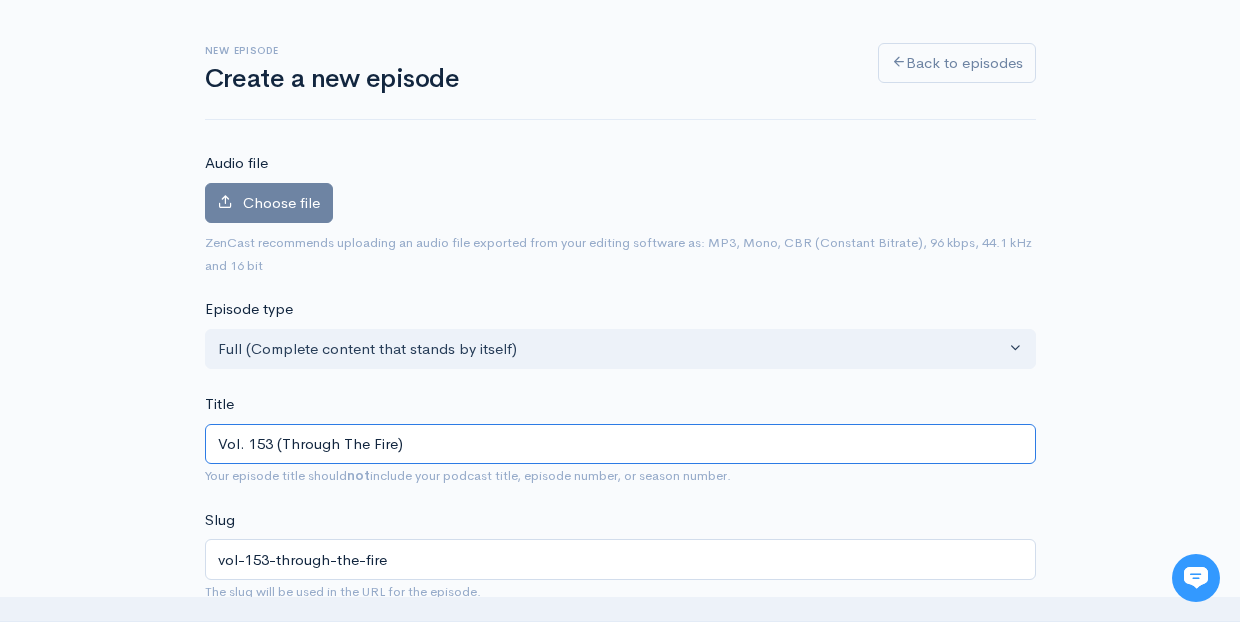 type on "Vol. 153 (Through The Fire)" 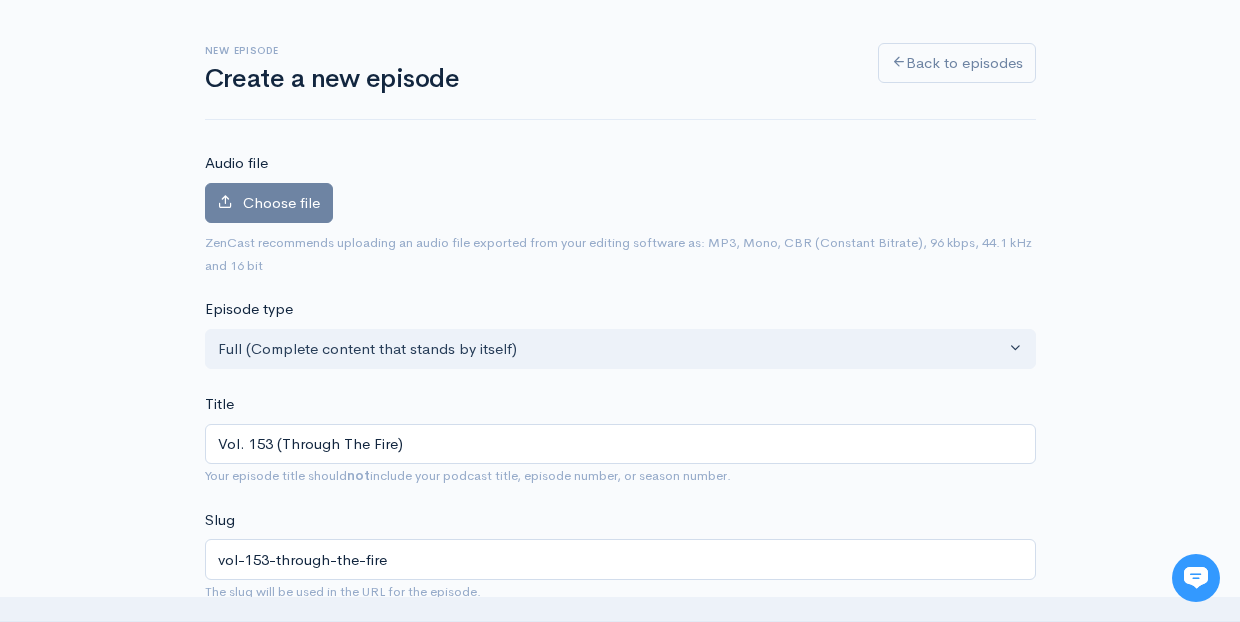 click on "New episode
Create a new episode
Back to episodes
Audio file       Choose file                     0     ZenCast recommends uploading an audio file exported from your editing
software as: MP3, Mono, CBR (Constant Bitrate), 96 kbps, 44.1 kHz and 16 bit   Episode type   Full (Complete content that stands by itself) Trailer (a short, promotional piece of content that represents a preview for a show) Bonus (extra content for a show (for example, behind the scenes information or interviews with the cast) Full (Complete content that stands by itself)     Title   Vol. 153 (Through The Fire)   Your episode title should  not  include your podcast
title, episode number, or season number.   Slug   vol-153-through-the-fire   The slug will be used in the URL for the episode.     Subtitle     No need to repeat the main title of the episode, it's best to add a little more context.   Publication date and time" at bounding box center (620, 982) 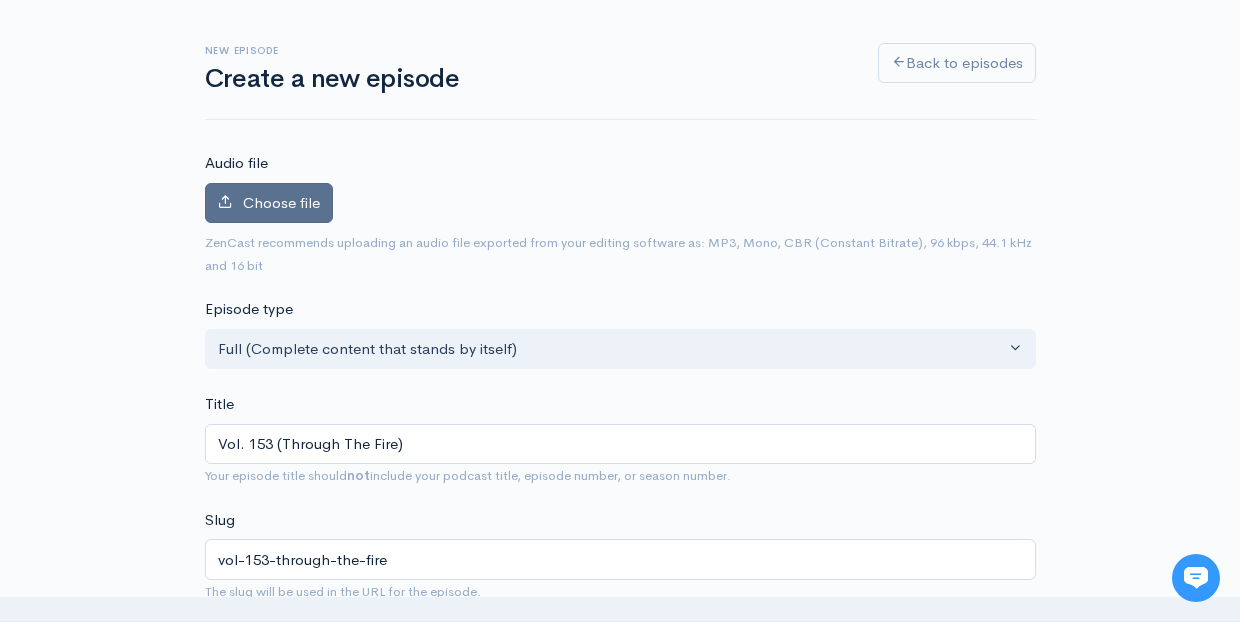 click on "Choose file" at bounding box center [269, 203] 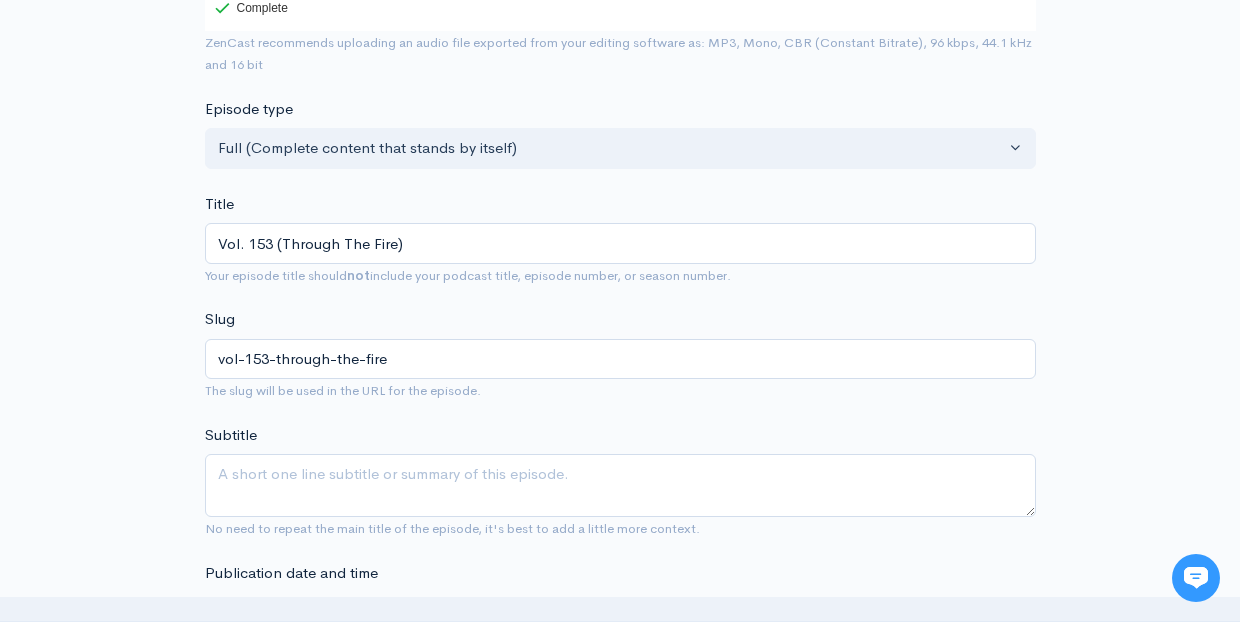 scroll, scrollTop: 516, scrollLeft: 0, axis: vertical 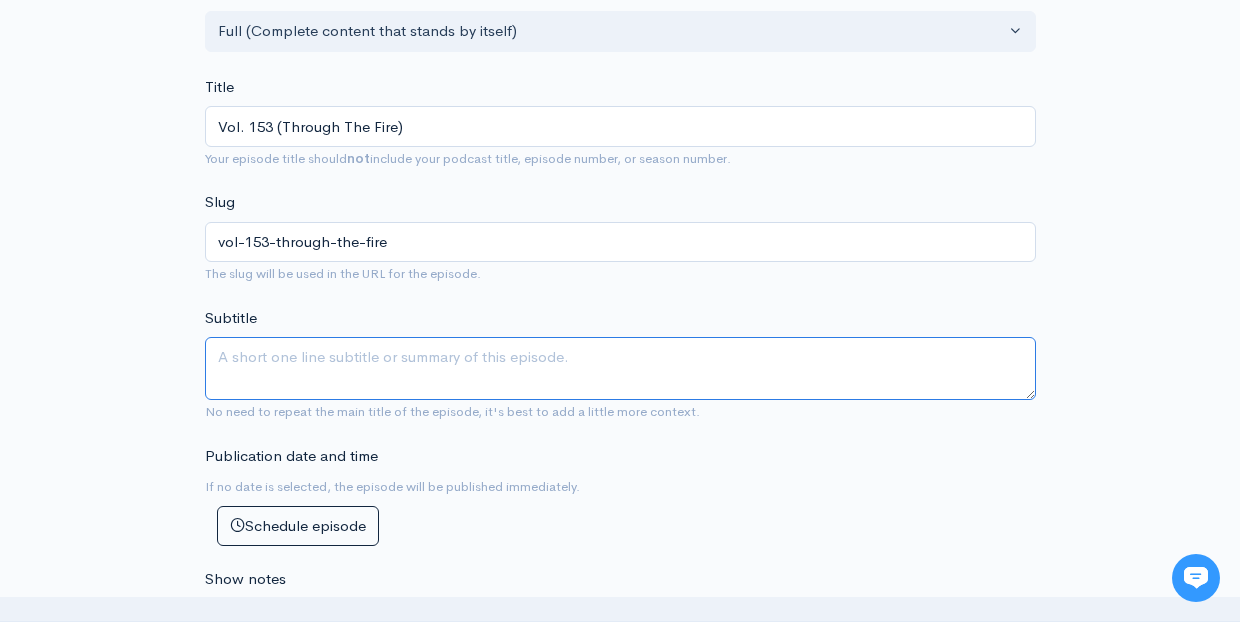click on "Subtitle" at bounding box center [620, 368] 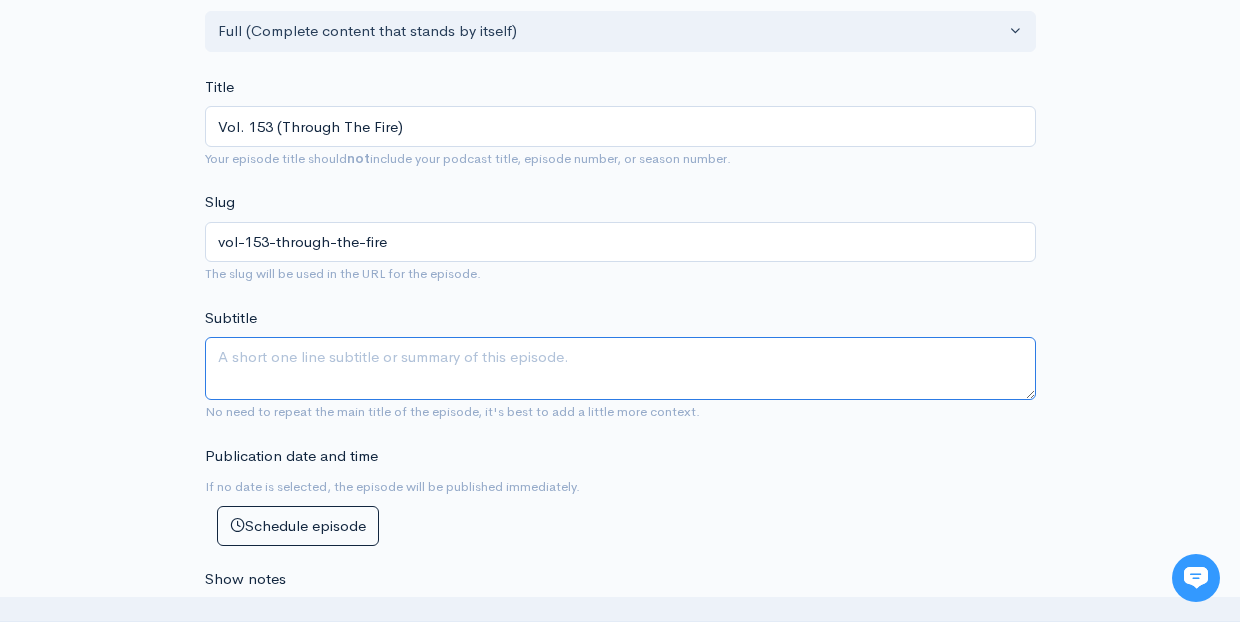 click on "Subtitle" at bounding box center [620, 368] 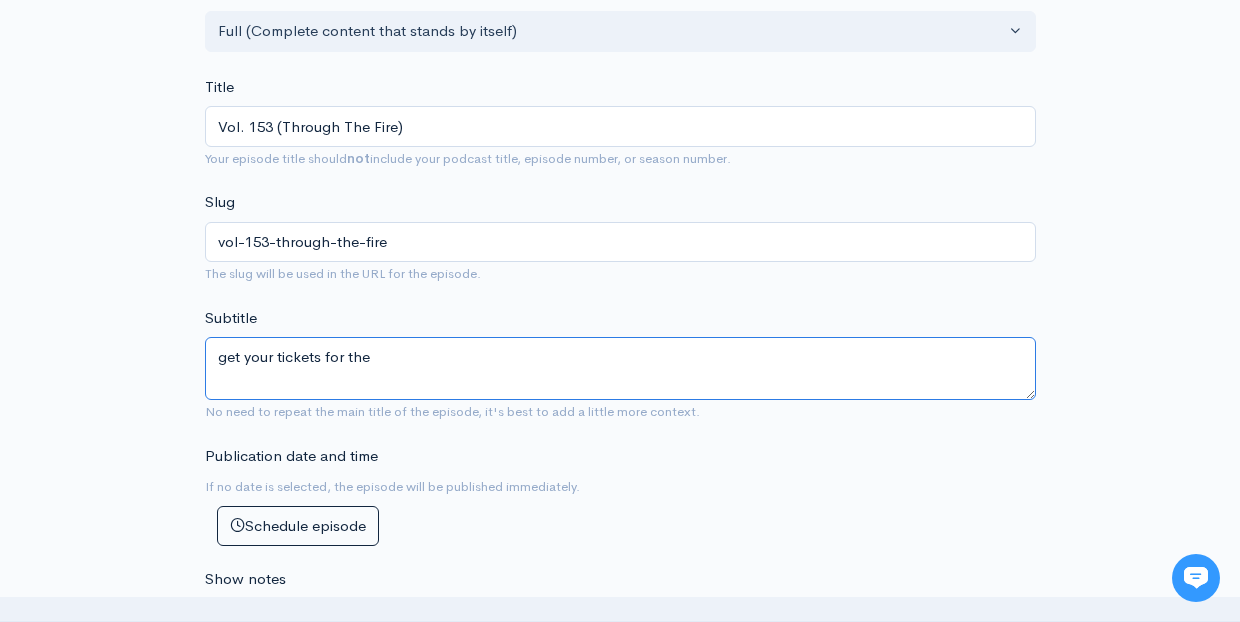 click on "get your tickets for the" at bounding box center (620, 368) 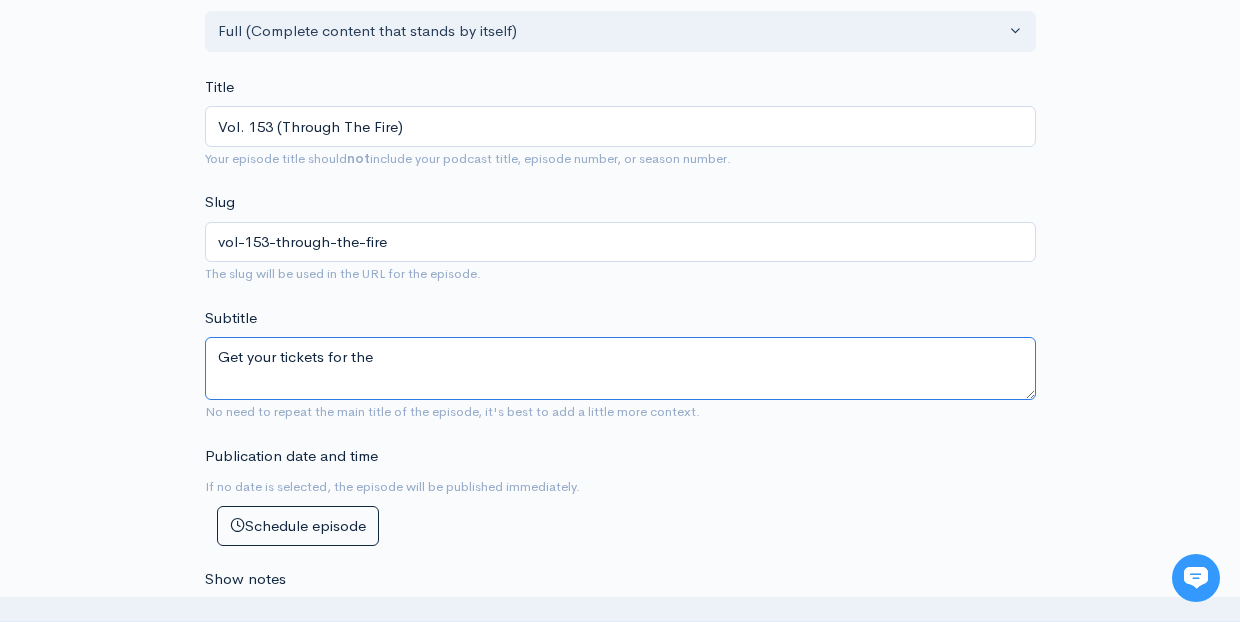 click on "Get your tickets for the" at bounding box center (620, 368) 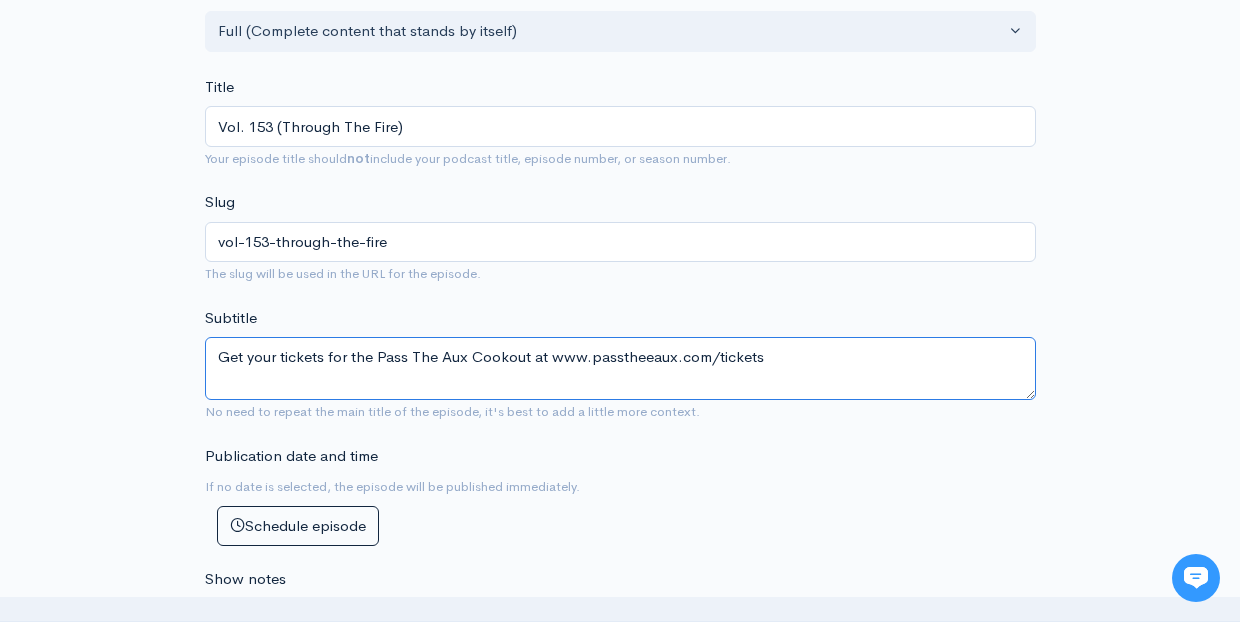 type on "Get your tickets for the Pass The Aux Cookout at www.passtheeaux.com/tickets" 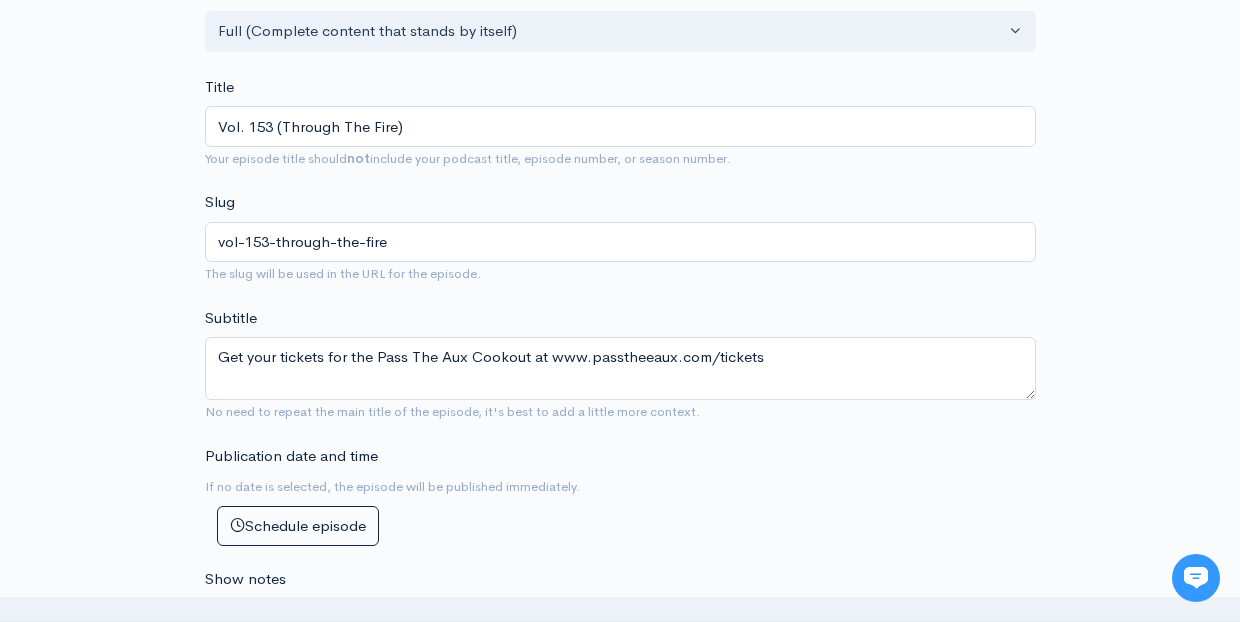 click on "Publication date and time   If no date is selected, the episode will be published immediately.    Schedule episode
×   Get the episode scheduler     Schedule and queue episodes to publish at later date    Going on holidays? Need to time your release for a certain timezone or social media
post? Take control of your release schedule and queue up multiple episodes to
be published at a later date     Monthly   Yearly (Save 10%)
Professional
Professional
$   39   USD
/ month
Choose this plan   Shows 1 show (more can be added)   Episodes Unlimited episodes   Downloads Unlimited downloads   Contributors 5 contributors   Private podcasts   Publish to Apple Podcasts   Publish to Spotify   Publish to Youtube   Smart podcast player   Podcast website   Transcriptions: $0.2/min   Standard analytics   Advanced analytics   Google Analytics" at bounding box center [620, 496] 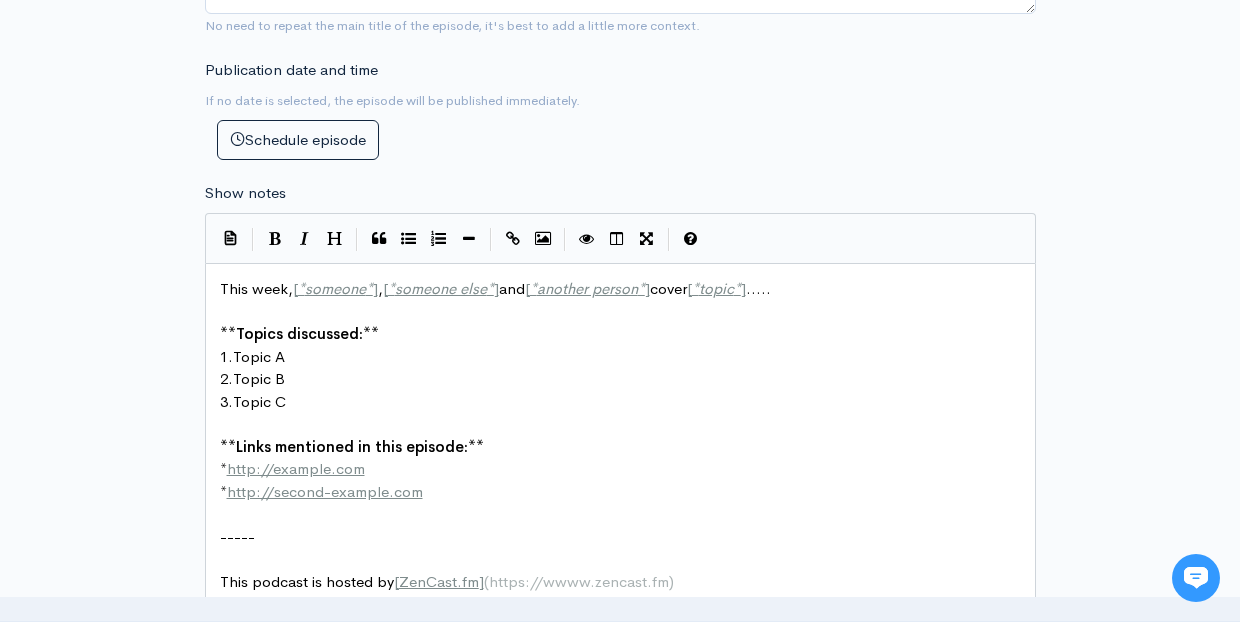scroll, scrollTop: 906, scrollLeft: 0, axis: vertical 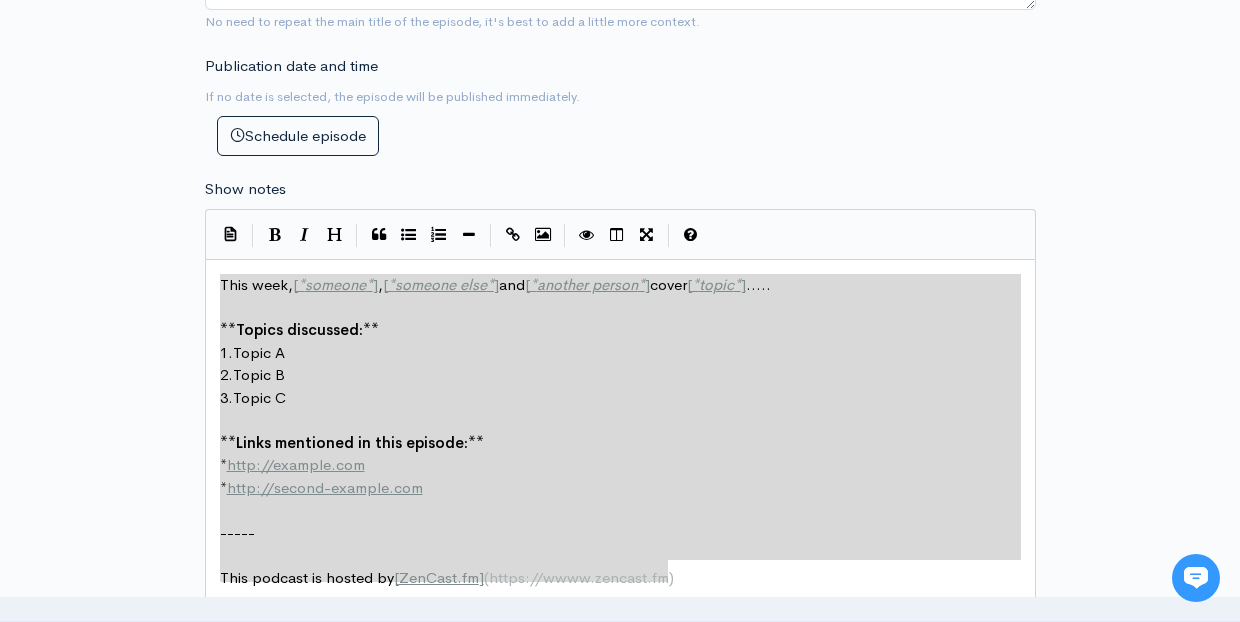 drag, startPoint x: 709, startPoint y: 528, endPoint x: 208, endPoint y: 246, distance: 574.913 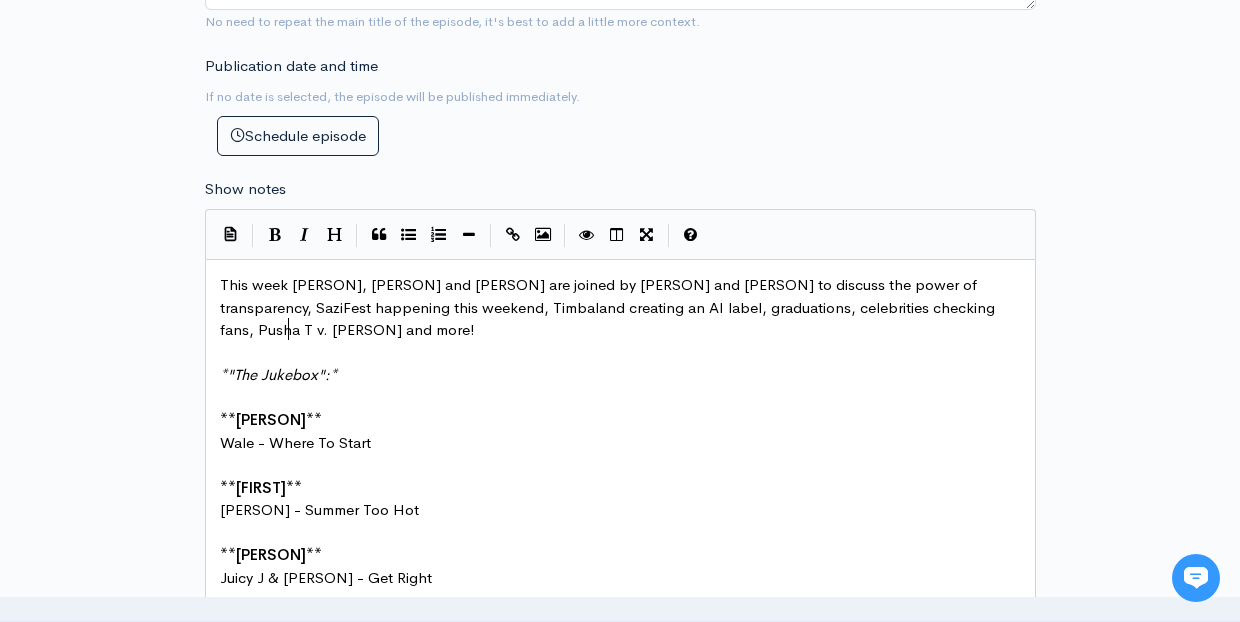 click on "This week [PERSON], [PERSON] and [PERSON] are joined by [PERSON] and [PERSON] to discuss the power of transparency, SaziFest happening this weekend, Timbaland creating an AI label, graduations, celebrities checking fans, Pusha T v. [PERSON] and more!" at bounding box center (620, 308) 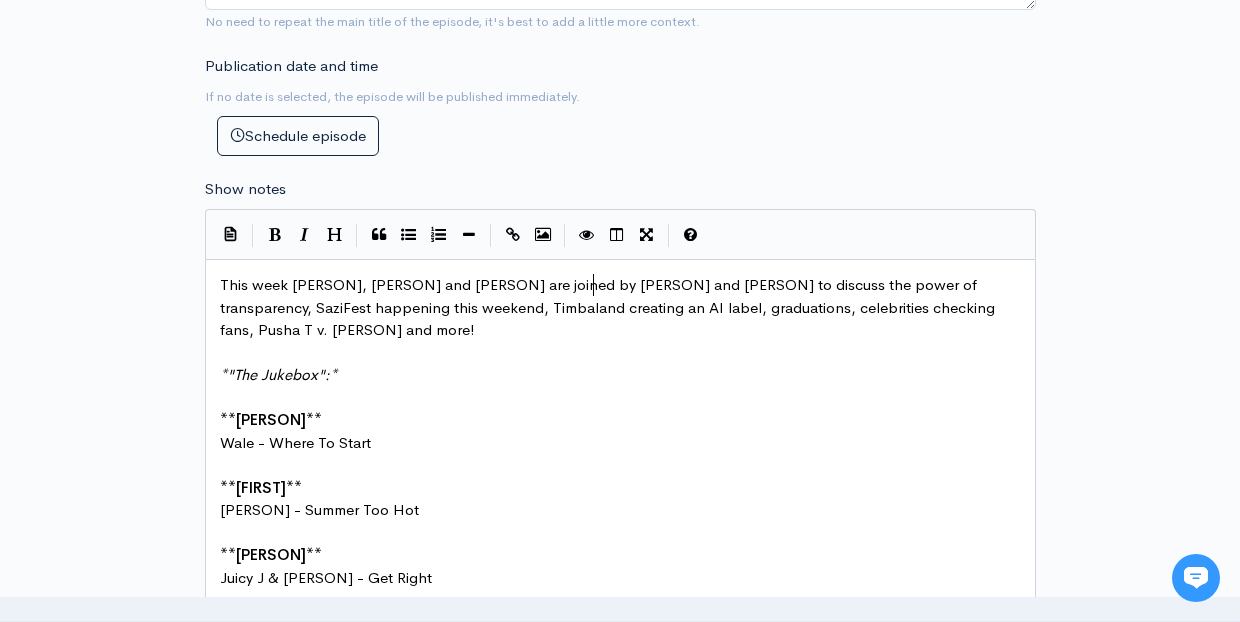 click on "This week [PERSON], [PERSON] and [PERSON] are joined by [PERSON] and [PERSON] to discuss the power of transparency, SaziFest happening this weekend, Timbaland creating an AI label, graduations, celebrities checking fans, Pusha T v. [PERSON] and more!" at bounding box center (609, 307) 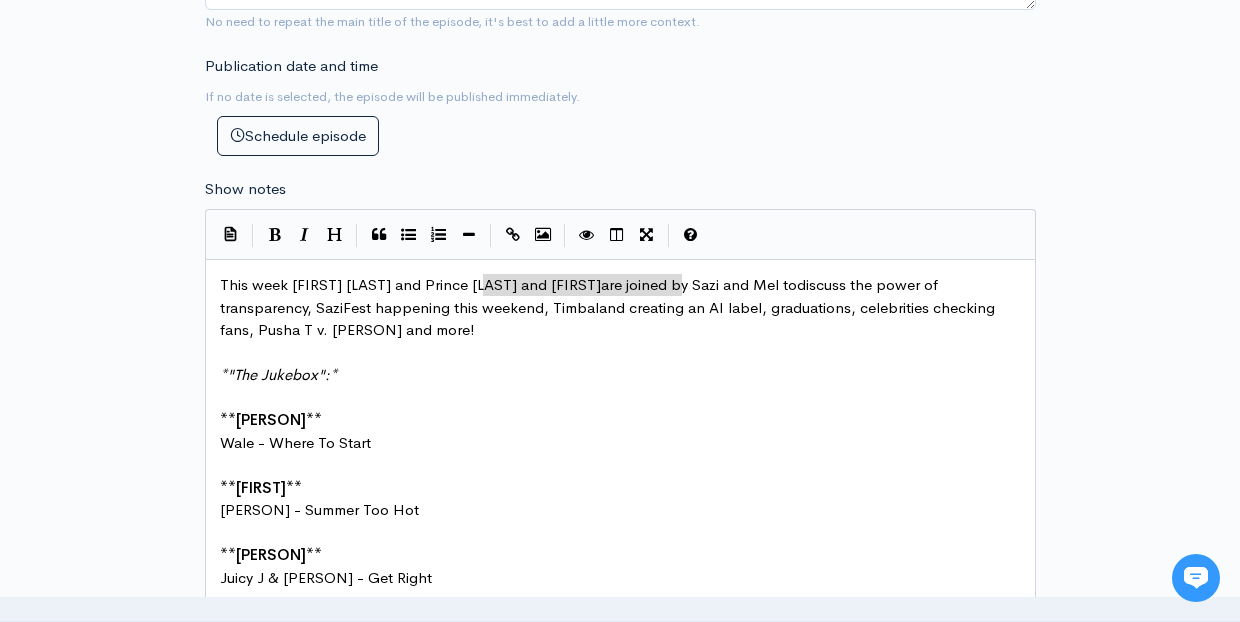 drag, startPoint x: 681, startPoint y: 251, endPoint x: 486, endPoint y: 244, distance: 195.1256 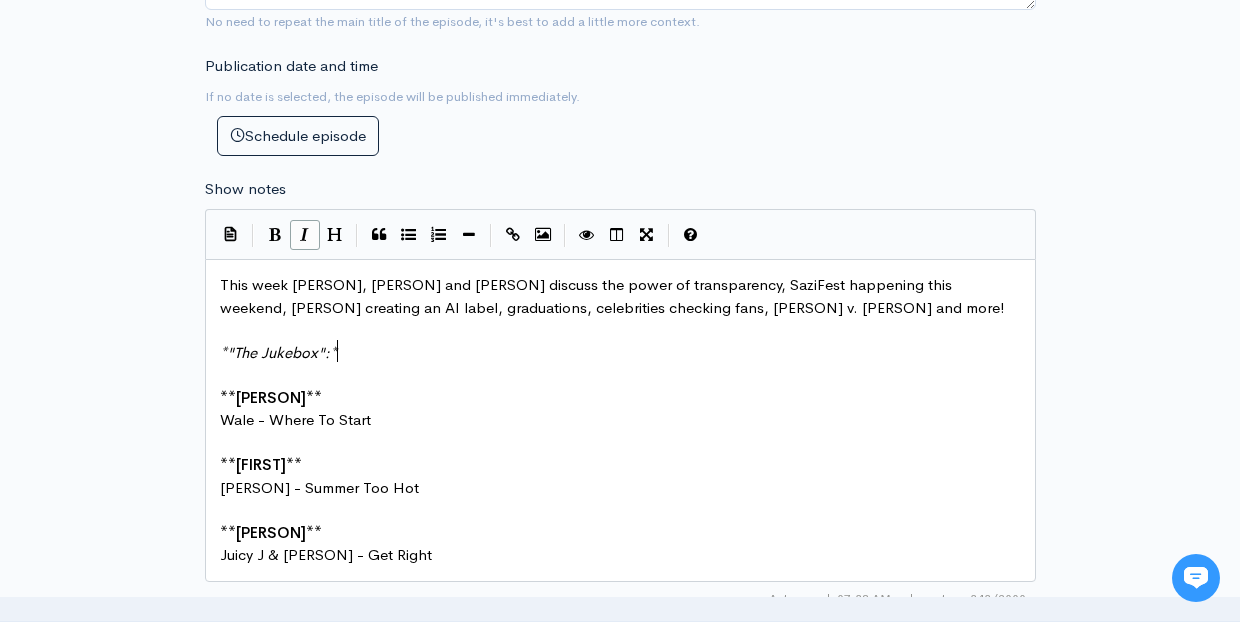 click on "* "The Jukebox": *" at bounding box center (620, 353) 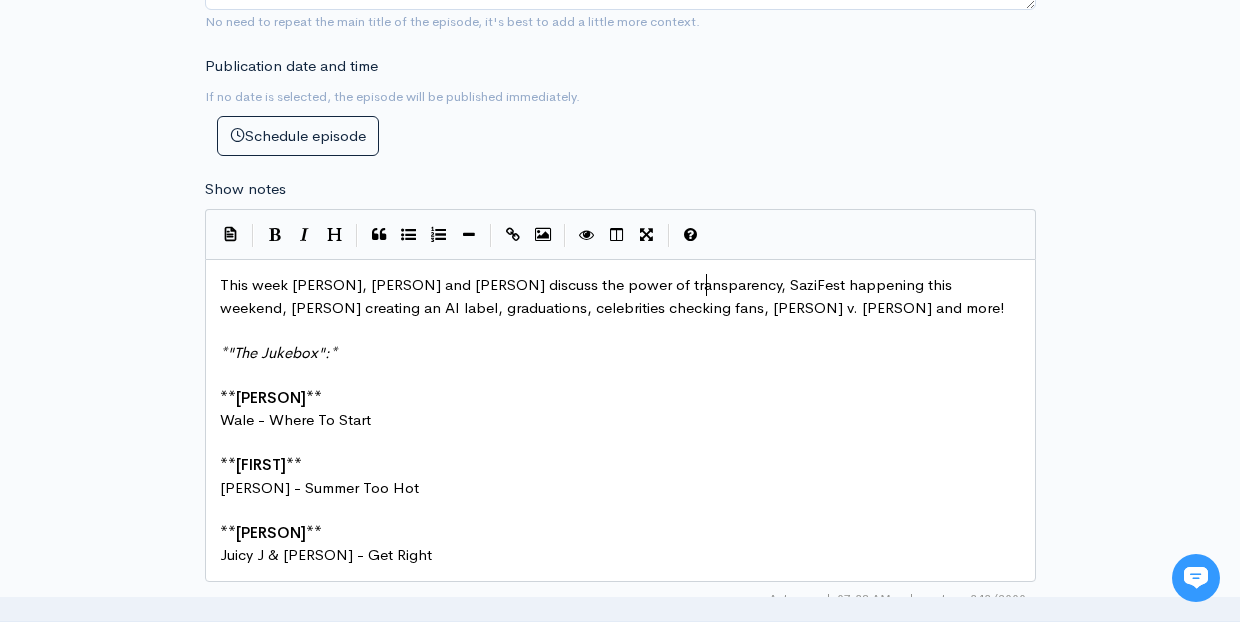 click on "This week [PERSON], [PERSON] and [PERSON] discuss the power of transparency, SaziFest happening this weekend, [PERSON] creating an AI label, graduations, celebrities checking fans, [PERSON] v. [PERSON] and more!" at bounding box center [612, 296] 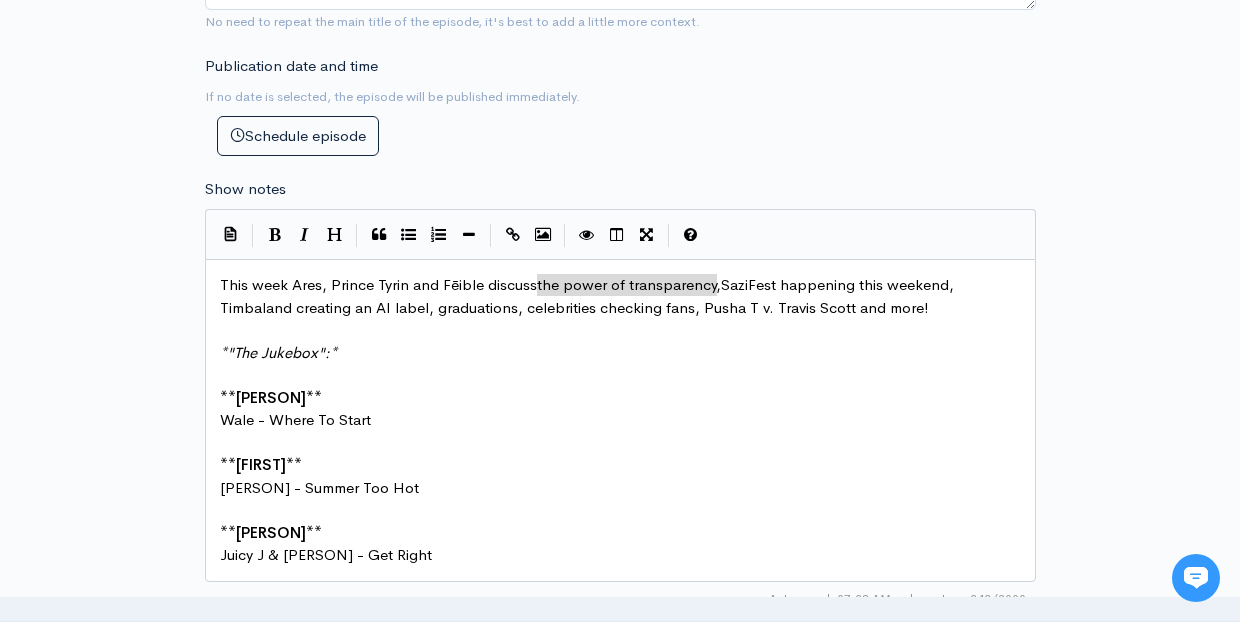 drag, startPoint x: 717, startPoint y: 250, endPoint x: 537, endPoint y: 248, distance: 180.01111 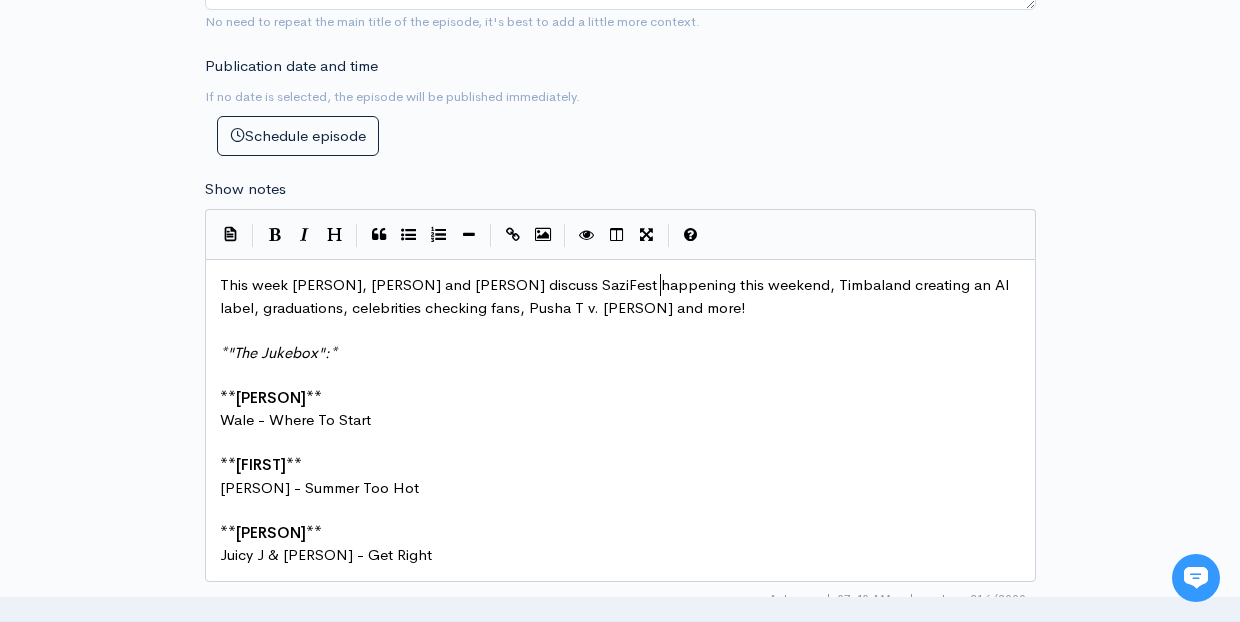 click on "This week [PERSON], [PERSON] and [PERSON] discuss SaziFest happening this weekend, Timbaland creating an AI label, graduations, celebrities checking fans, Pusha T v. [PERSON] and more!" at bounding box center [617, 296] 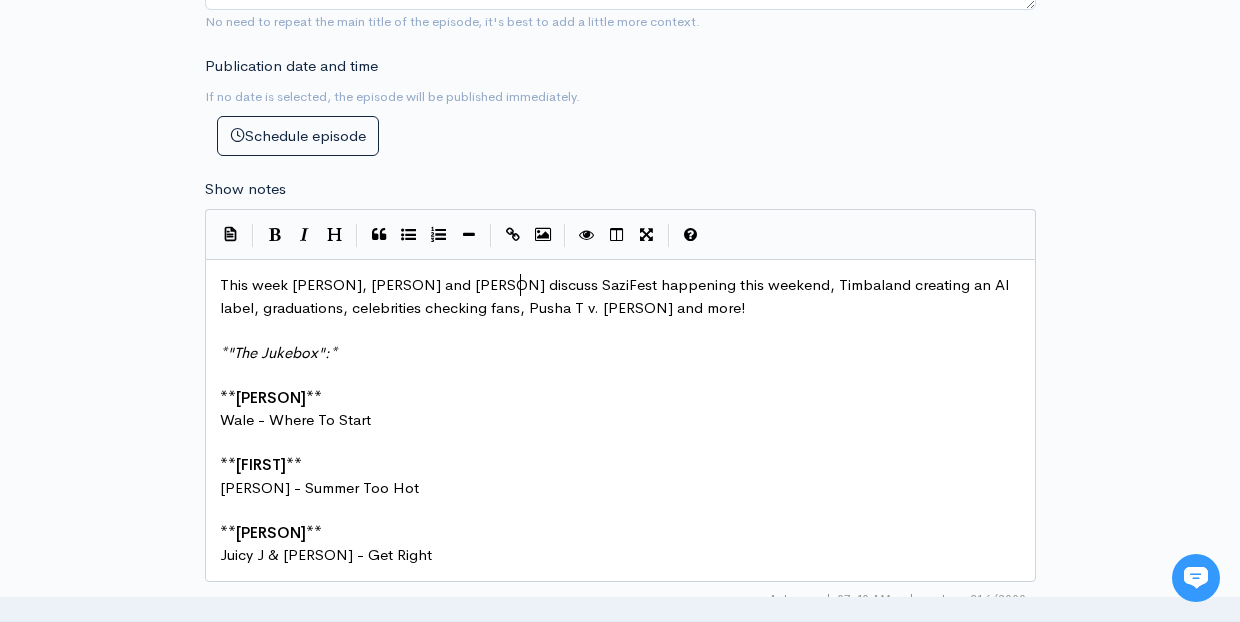 click on "This week [PERSON], [PERSON] and [PERSON] discuss SaziFest happening this weekend, Timbaland creating an AI label, graduations, celebrities checking fans, Pusha T v. [PERSON] and more!" at bounding box center (617, 296) 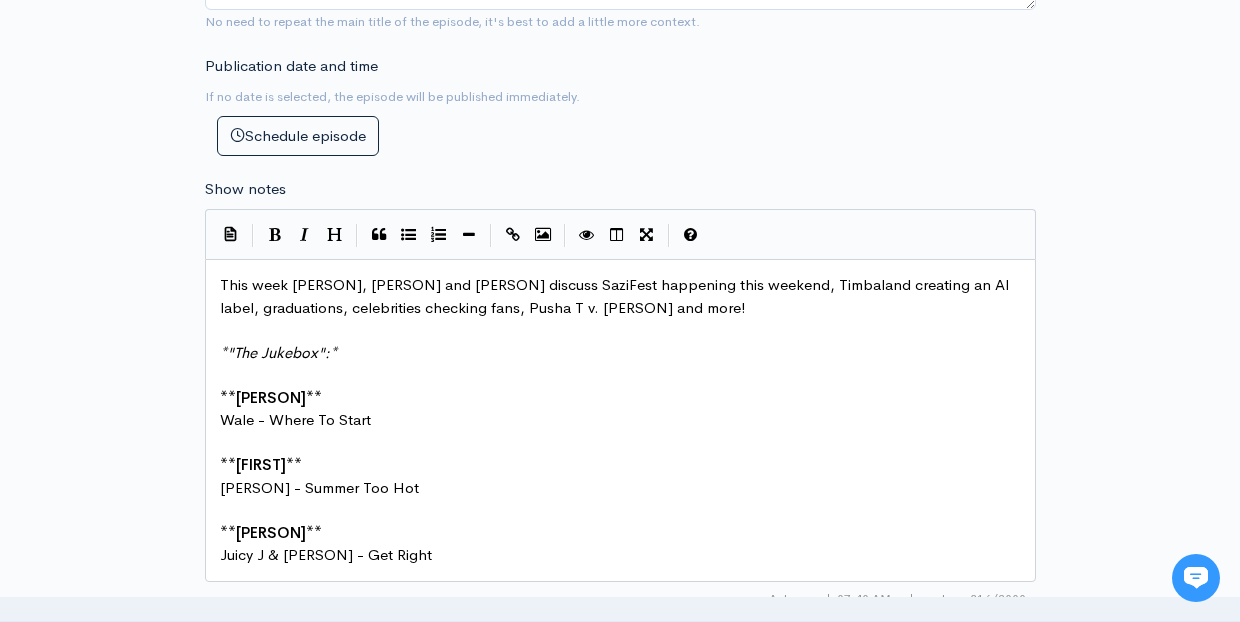 click on "This week [PERSON], [PERSON] and [PERSON] discuss SaziFest happening this weekend, Timbaland creating an AI label, graduations, celebrities checking fans, Pusha T v. [PERSON] and more!" at bounding box center [617, 296] 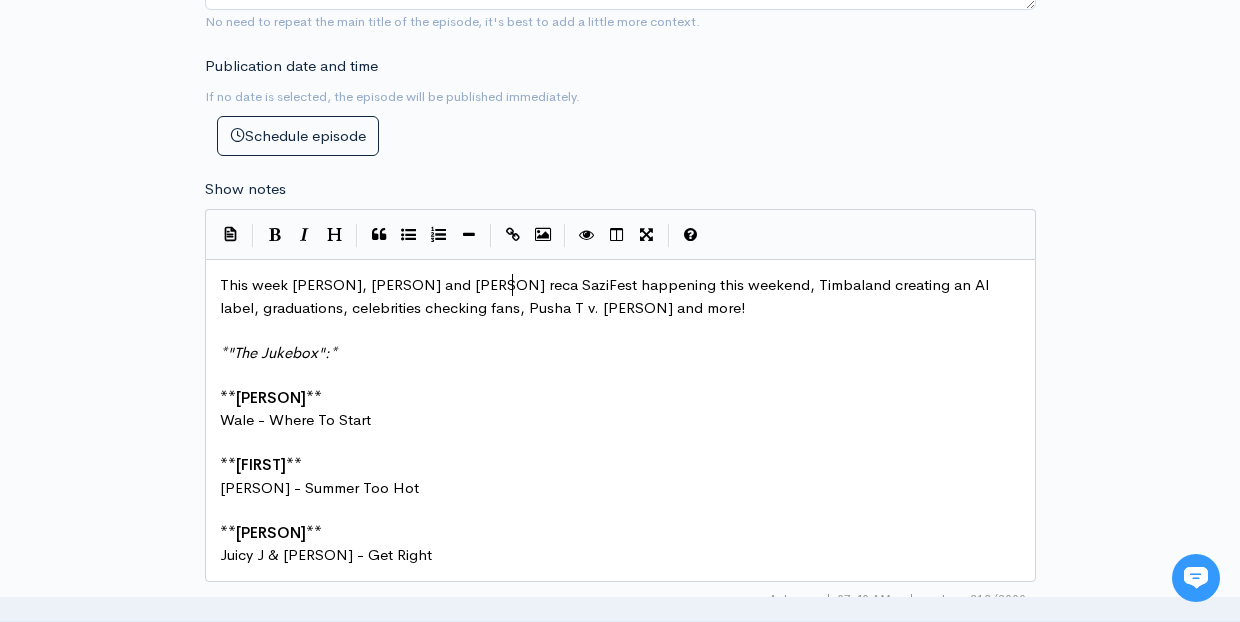 scroll, scrollTop: 11, scrollLeft: 25, axis: both 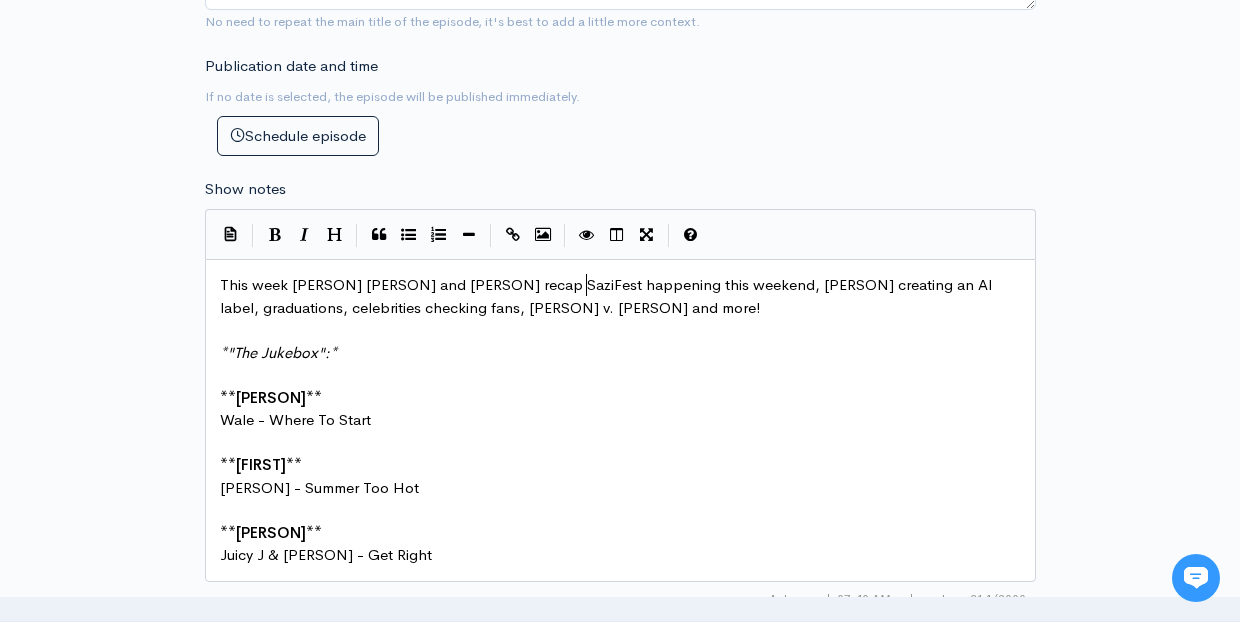 click on "This week [PERSON] [PERSON] and [PERSON] recap SaziFest happening this weekend, [PERSON] creating an AI label, graduations, celebrities checking fans, [PERSON] v. [PERSON] and more!" at bounding box center [608, 296] 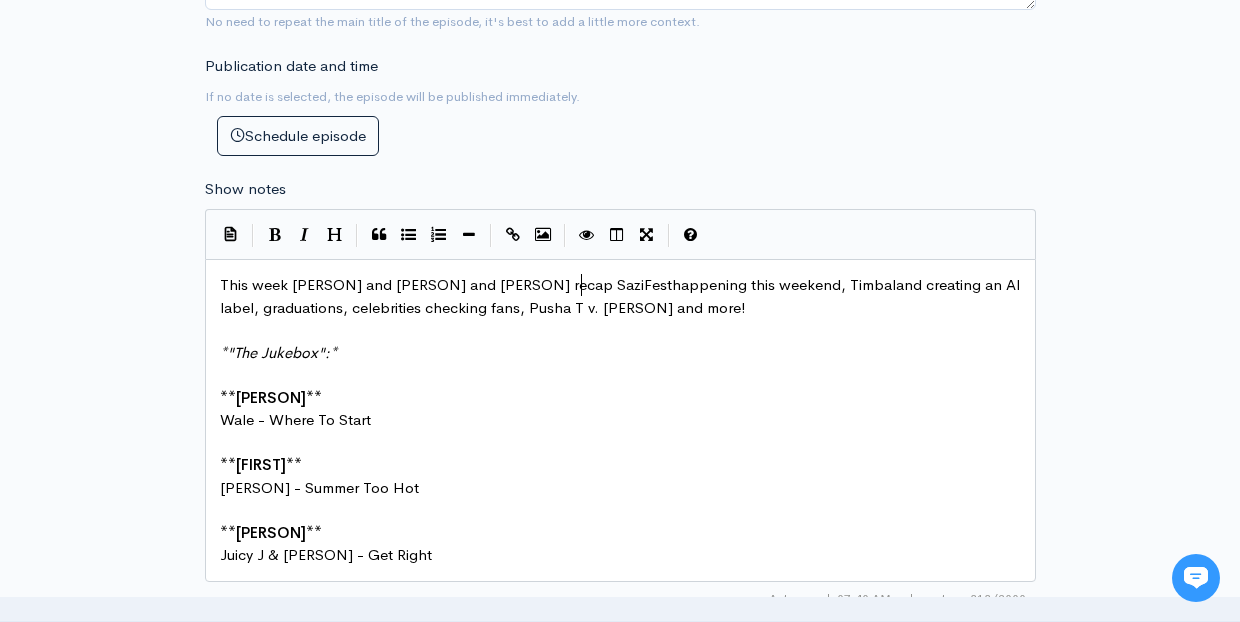 click on "This week [PERSON] and [PERSON] and [PERSON] recap SaziFesthappening this weekend, Timbaland creating an AI label, graduations, celebrities checking fans, Pusha T v. [PERSON] and more!" at bounding box center (622, 296) 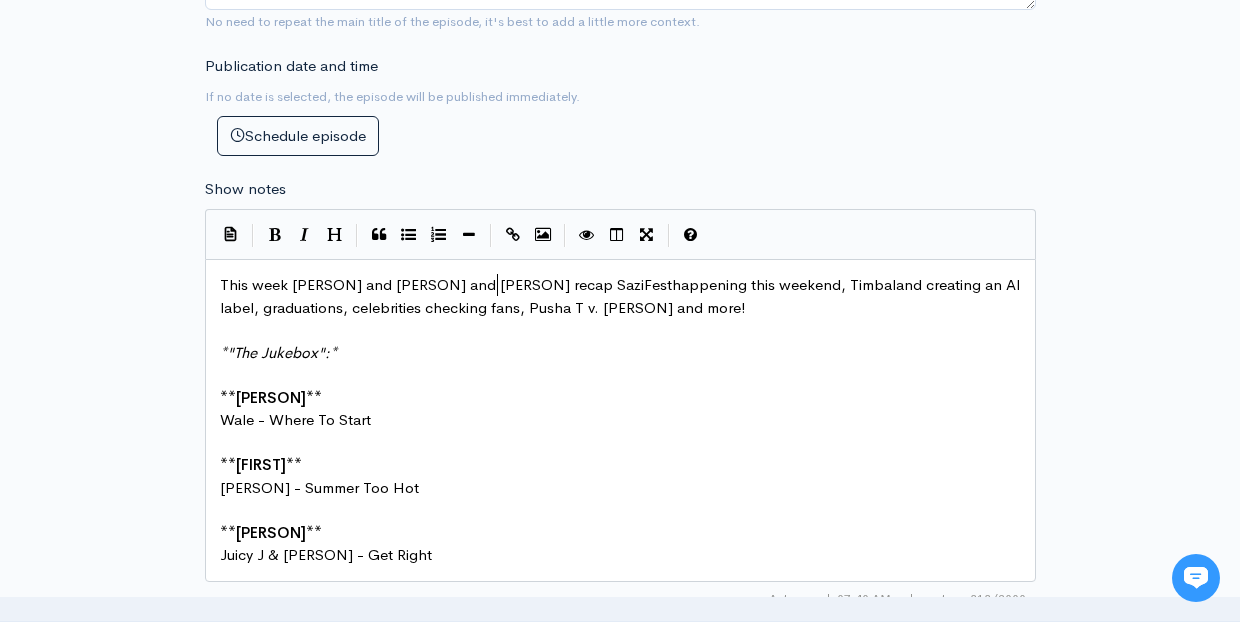 click on "This week [PERSON] and [PERSON] and [PERSON] recap SaziFesthappening this weekend, Timbaland creating an AI label, graduations, celebrities checking fans, Pusha T v. [PERSON] and more!" at bounding box center (622, 296) 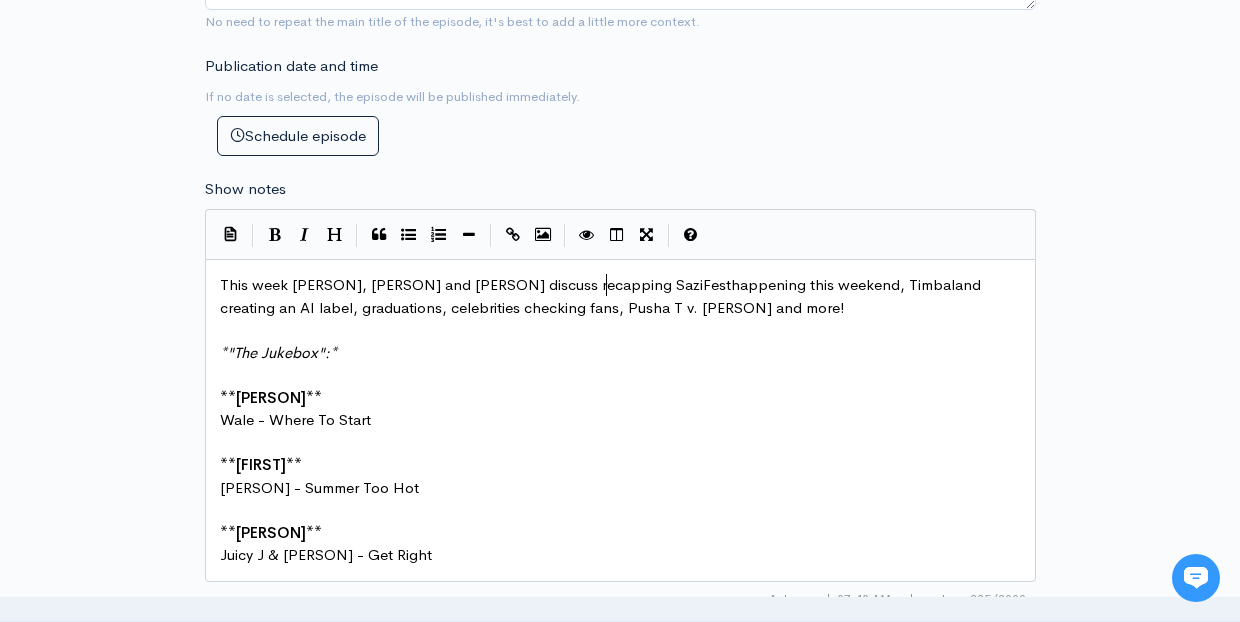 scroll, scrollTop: 11, scrollLeft: 123, axis: both 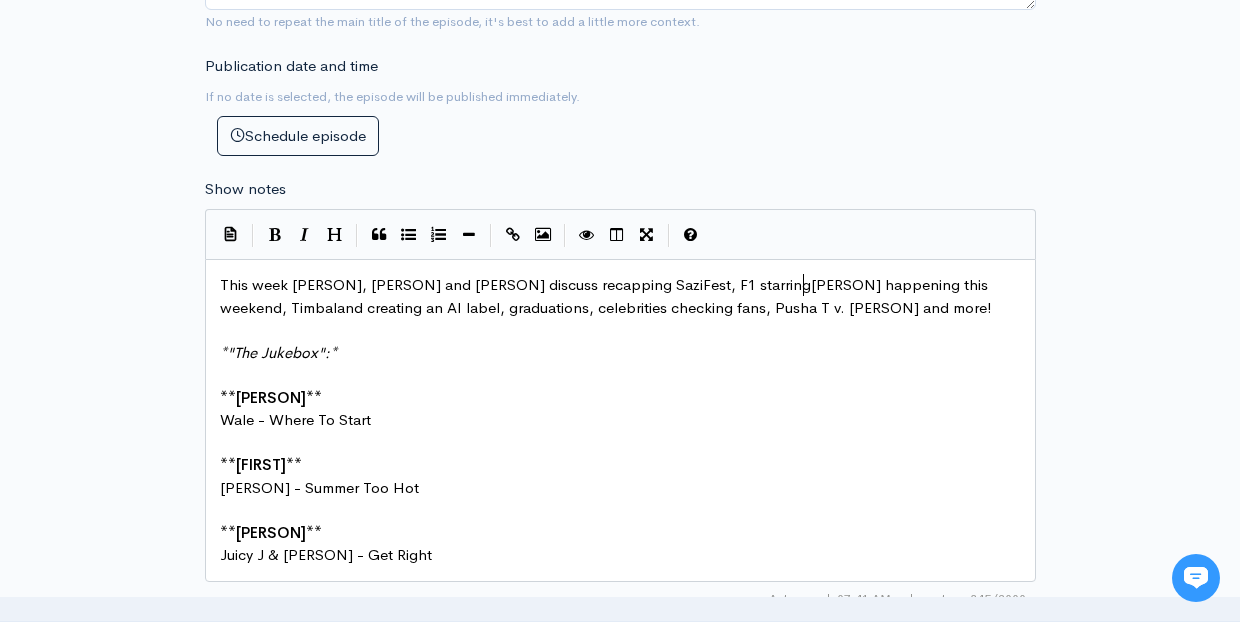 click on "This week [PERSON], [PERSON] and [PERSON] discuss recapping SaziFest, F1 starring[PERSON] happening this weekend, Timbaland creating an AI label, graduations, celebrities checking fans, Pusha T v. [PERSON] and more!" at bounding box center [606, 296] 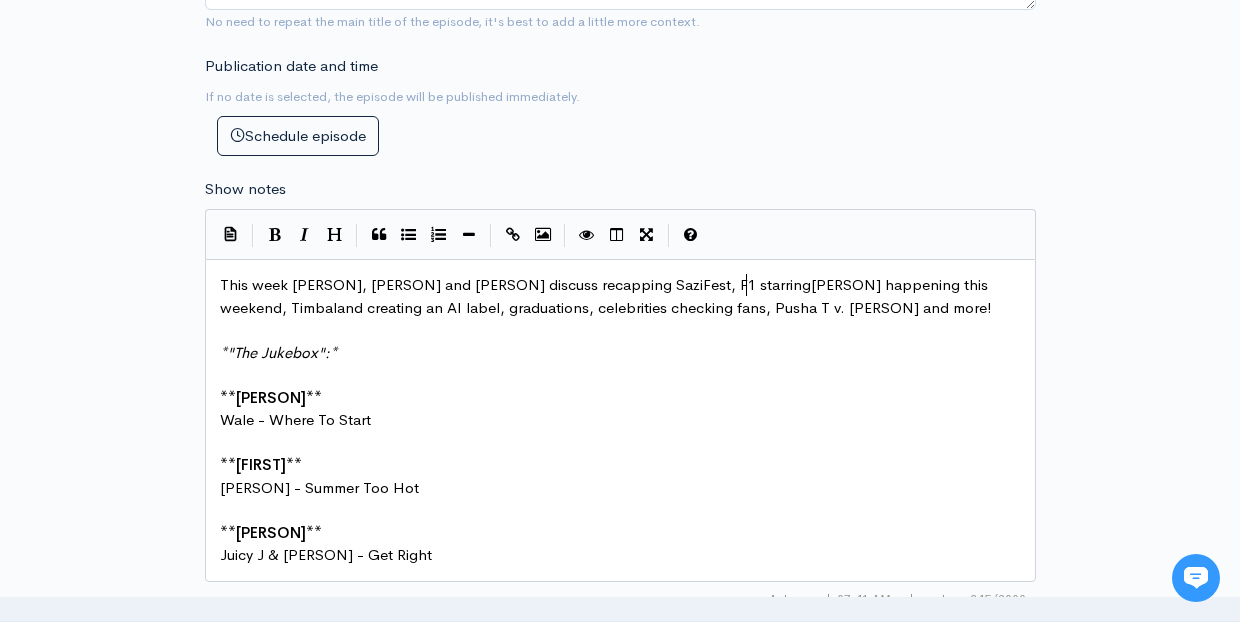 scroll, scrollTop: 11, scrollLeft: 4, axis: both 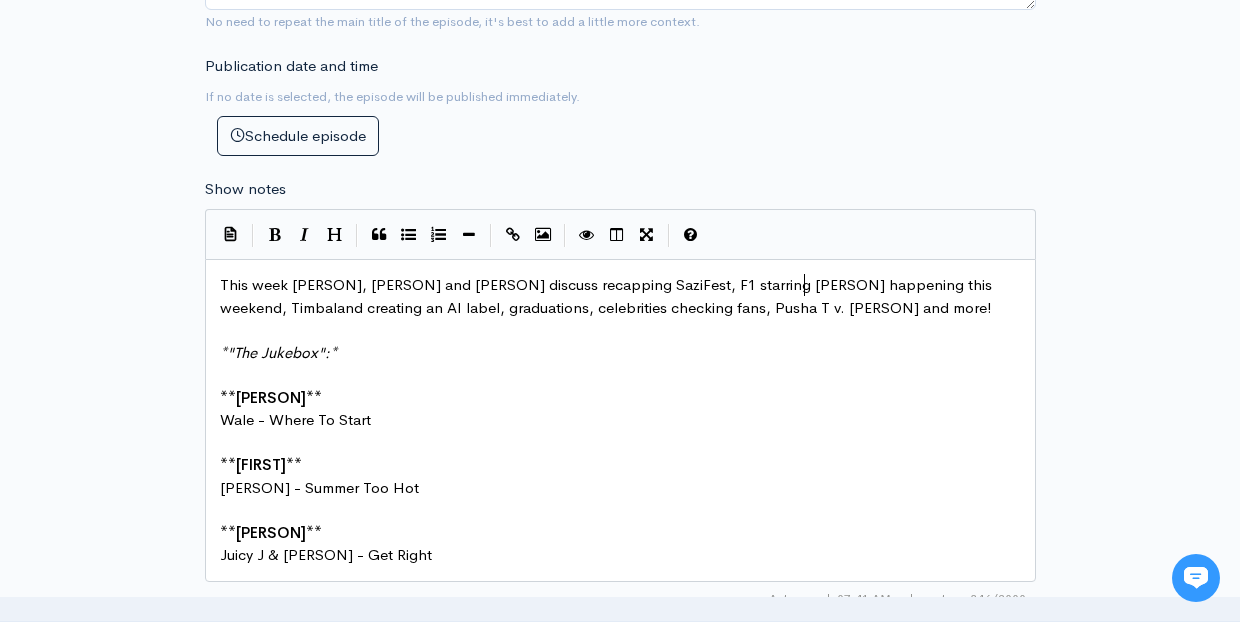 click on "This week [PERSON], [PERSON] and [PERSON] discuss recapping SaziFest, F1 starring [PERSON] happening this weekend, Timbaland creating an AI label, graduations, celebrities checking fans, Pusha T v. [PERSON] and more!" at bounding box center [608, 296] 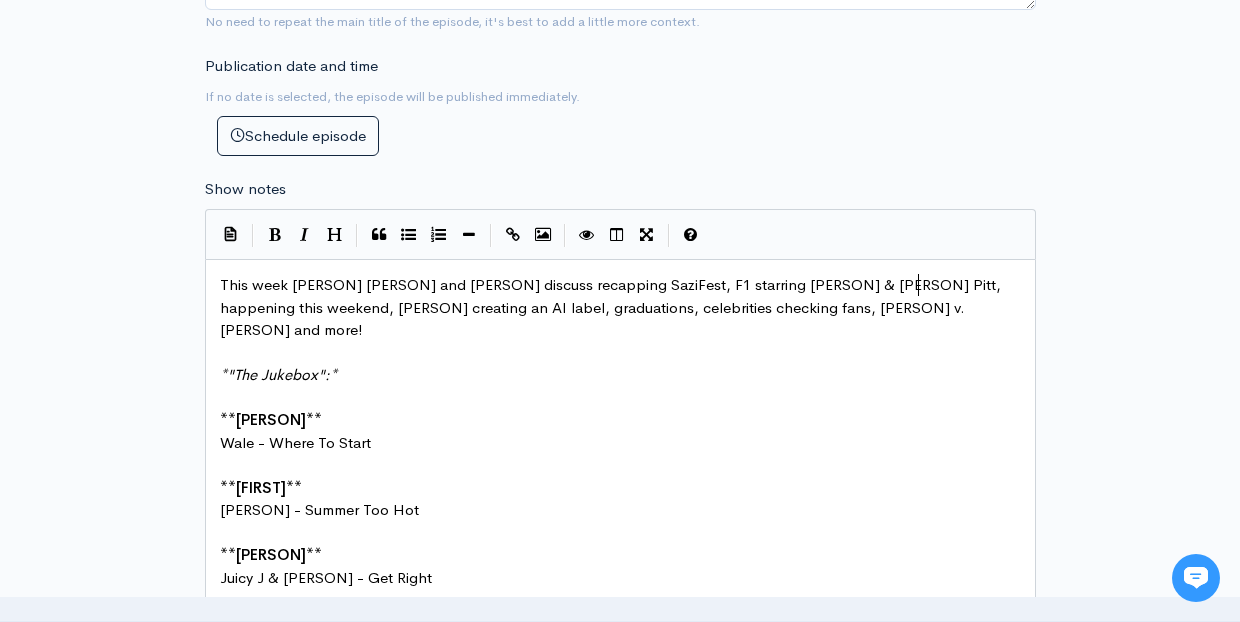 scroll, scrollTop: 11, scrollLeft: 115, axis: both 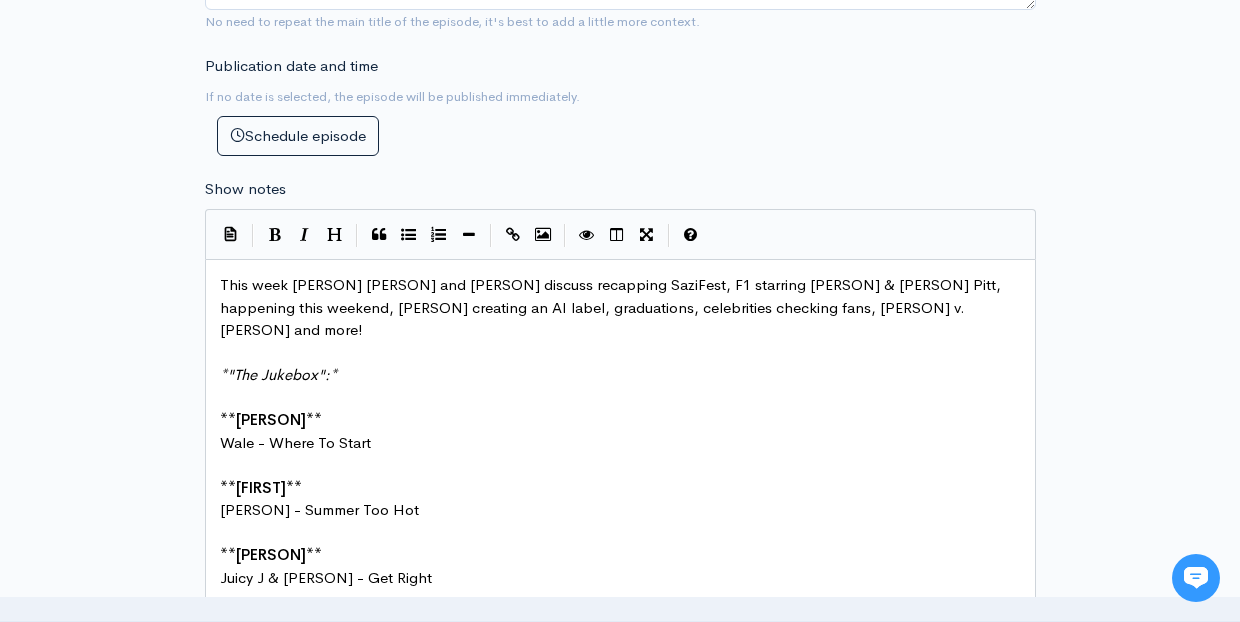 click on "This week [PERSON] [PERSON] and [PERSON] discuss recapping SaziFest, F1 starring [PERSON] & [PERSON] Pitt, happening this weekend, [PERSON] creating an AI label, graduations, celebrities checking fans, [PERSON] v. [PERSON] and more!" at bounding box center [612, 307] 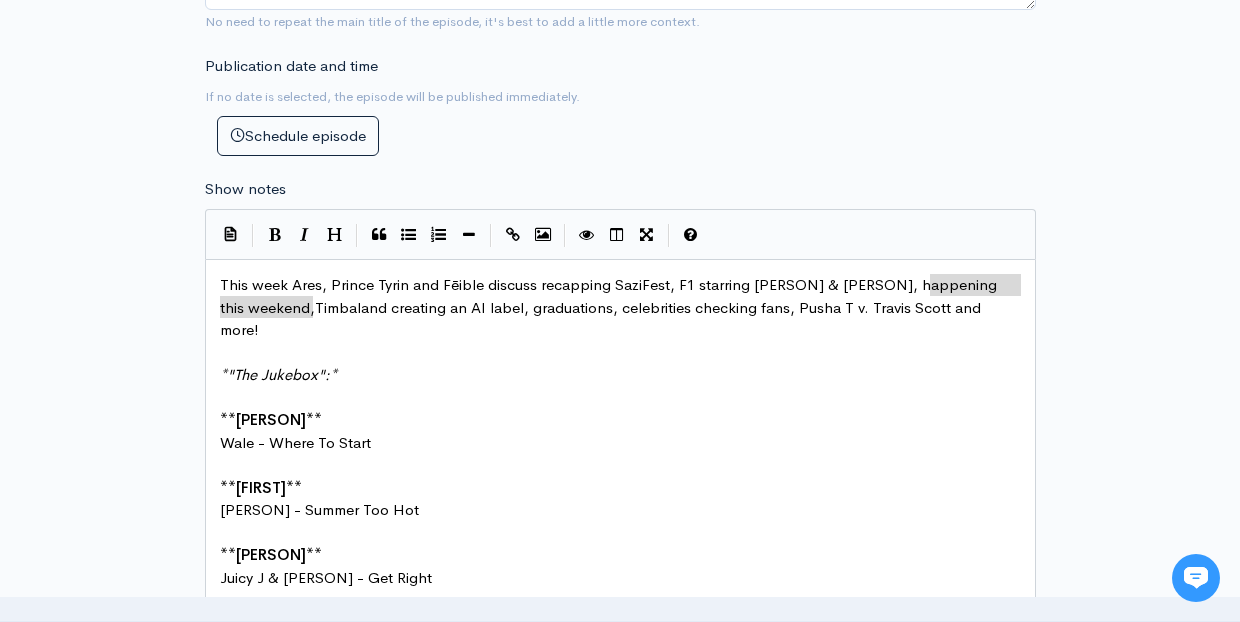 drag, startPoint x: 926, startPoint y: 251, endPoint x: 314, endPoint y: 273, distance: 612.3953 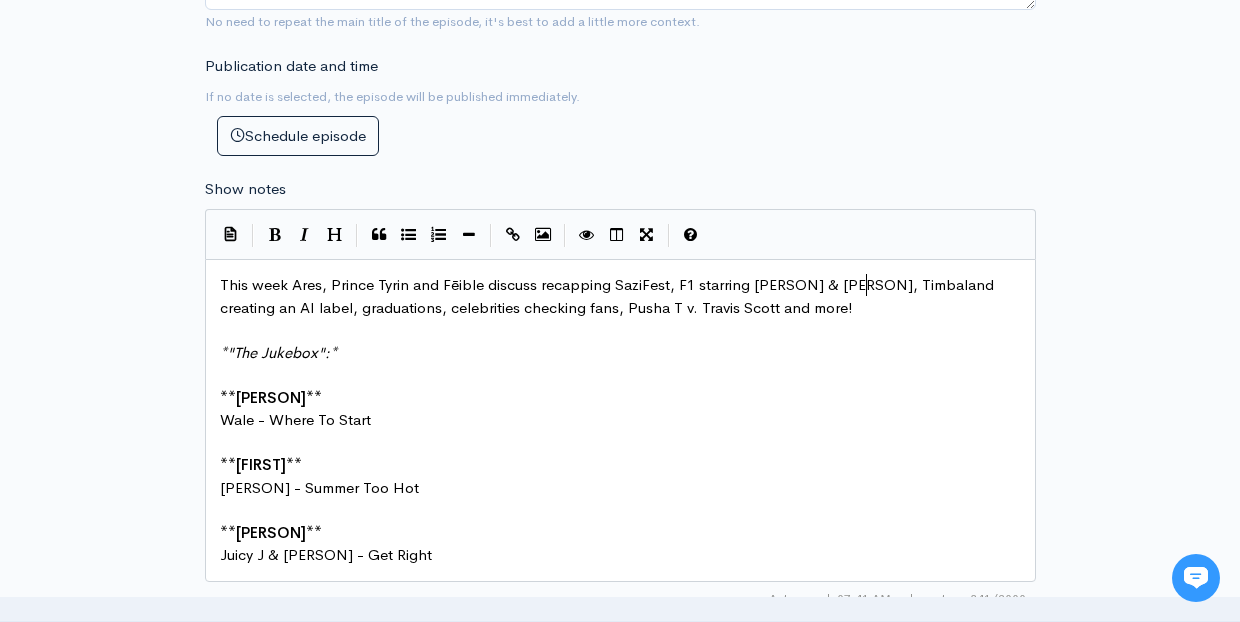 click on "This week Ares, Prince Tyrin and Fēible discuss recapping SaziFest, F1 starring [PERSON] & [PERSON], Timbaland creating an AI label, graduations, celebrities checking fans, Pusha T v. Travis Scott and more!" at bounding box center (609, 296) 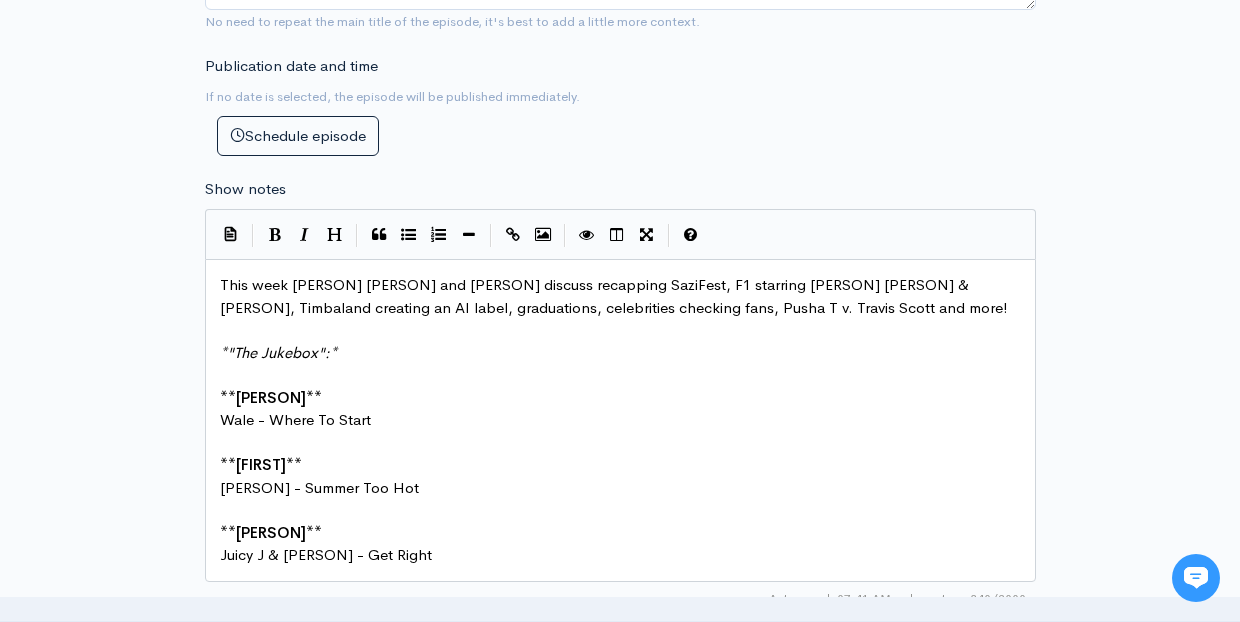 scroll, scrollTop: 11, scrollLeft: 10, axis: both 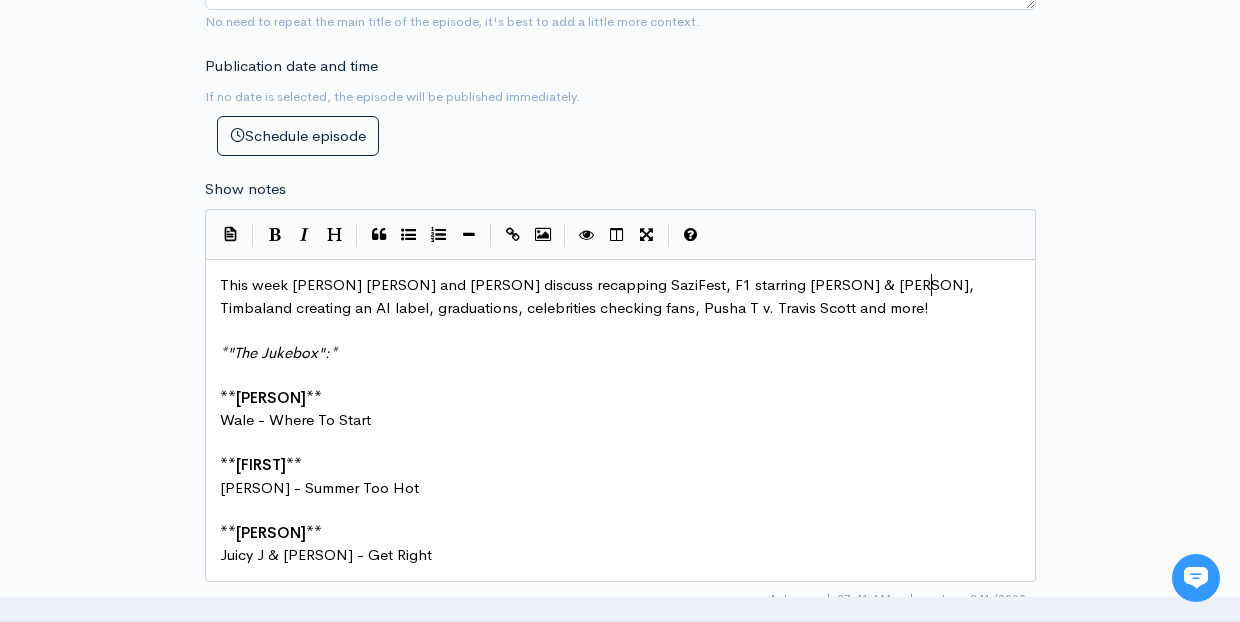 click on "This week [PERSON] [PERSON] and [PERSON] discuss recapping SaziFest, F1 starring [PERSON] & [PERSON], Timbaland creating an AI label, graduations, celebrities checking fans, Pusha T v. Travis Scott and more!" at bounding box center (599, 296) 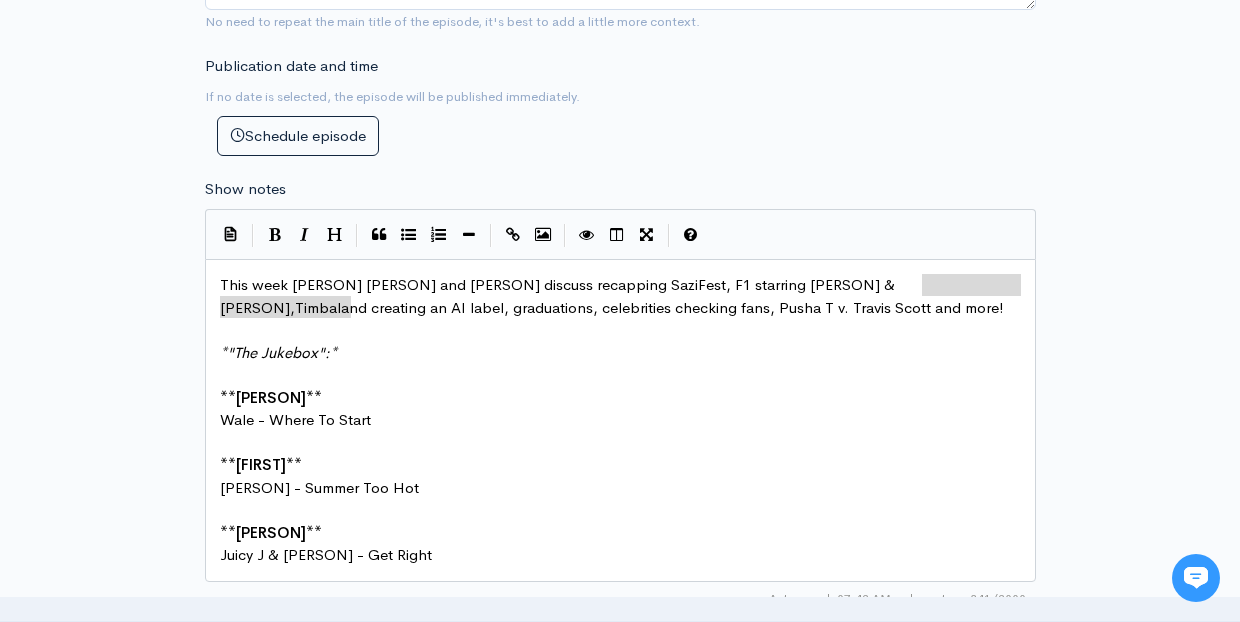 drag, startPoint x: 923, startPoint y: 248, endPoint x: 352, endPoint y: 273, distance: 571.547 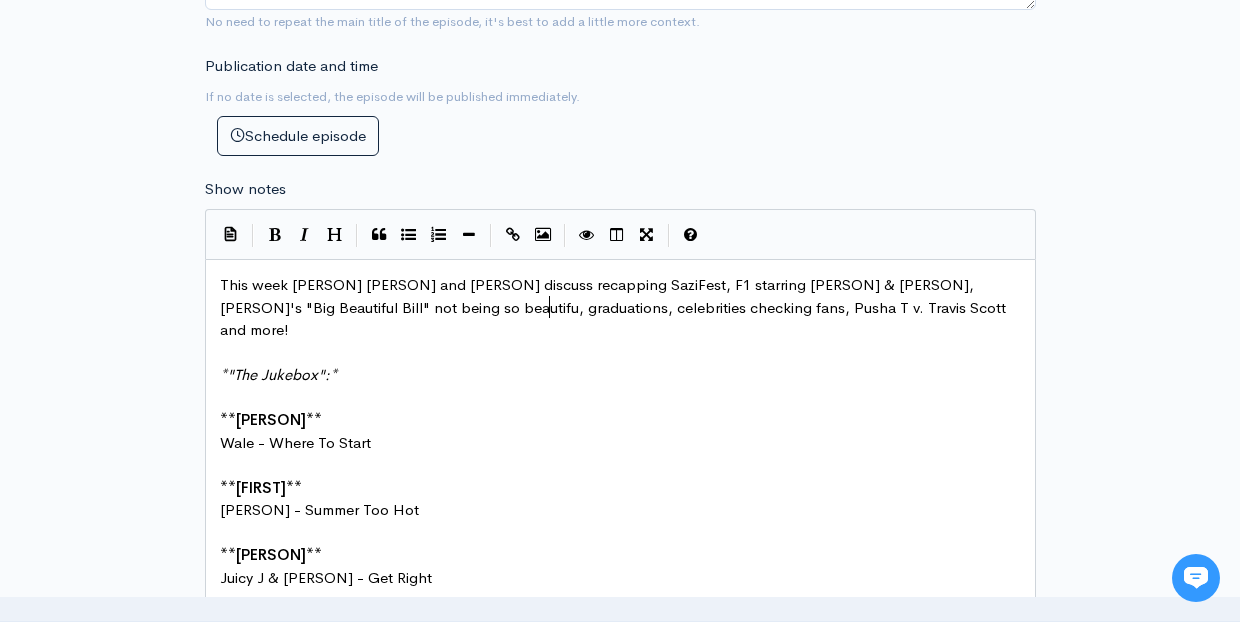 scroll, scrollTop: 11, scrollLeft: 159, axis: both 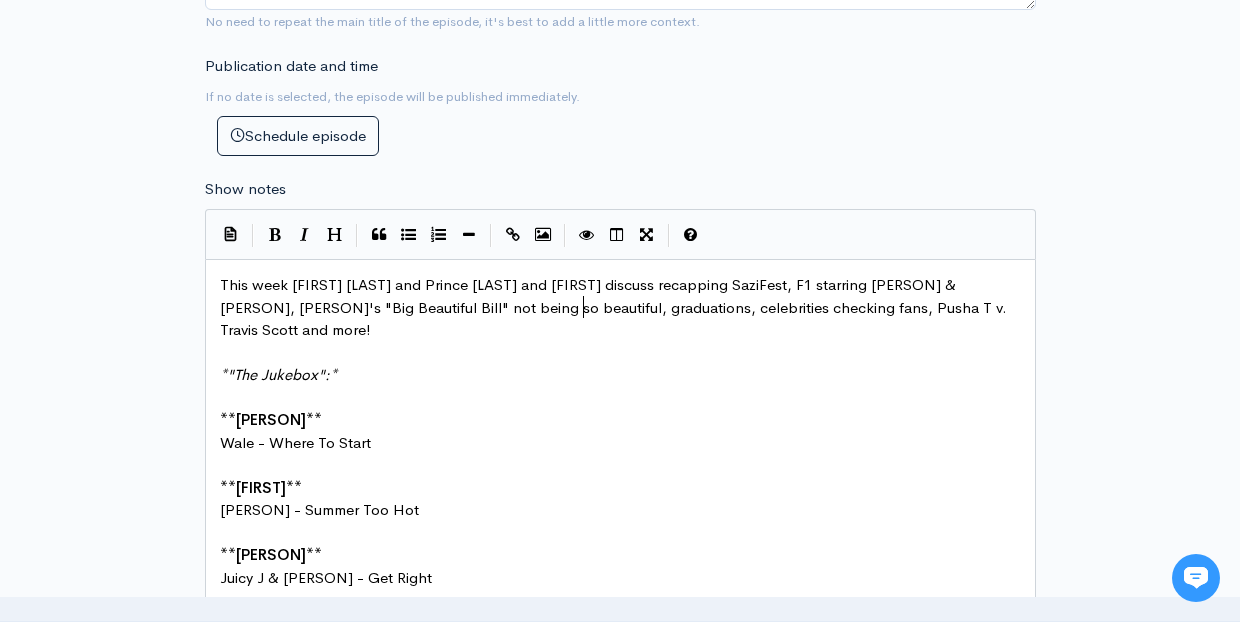 click on "This week [FIRST] [LAST] and Prince [LAST] and [FIRST] discuss recapping SaziFest, F1 starring [PERSON] & [PERSON], [PERSON]'s "Big Beautiful Bill" not being so beautiful, graduations, celebrities checking fans, Pusha T v. Travis Scott and more!" at bounding box center [615, 307] 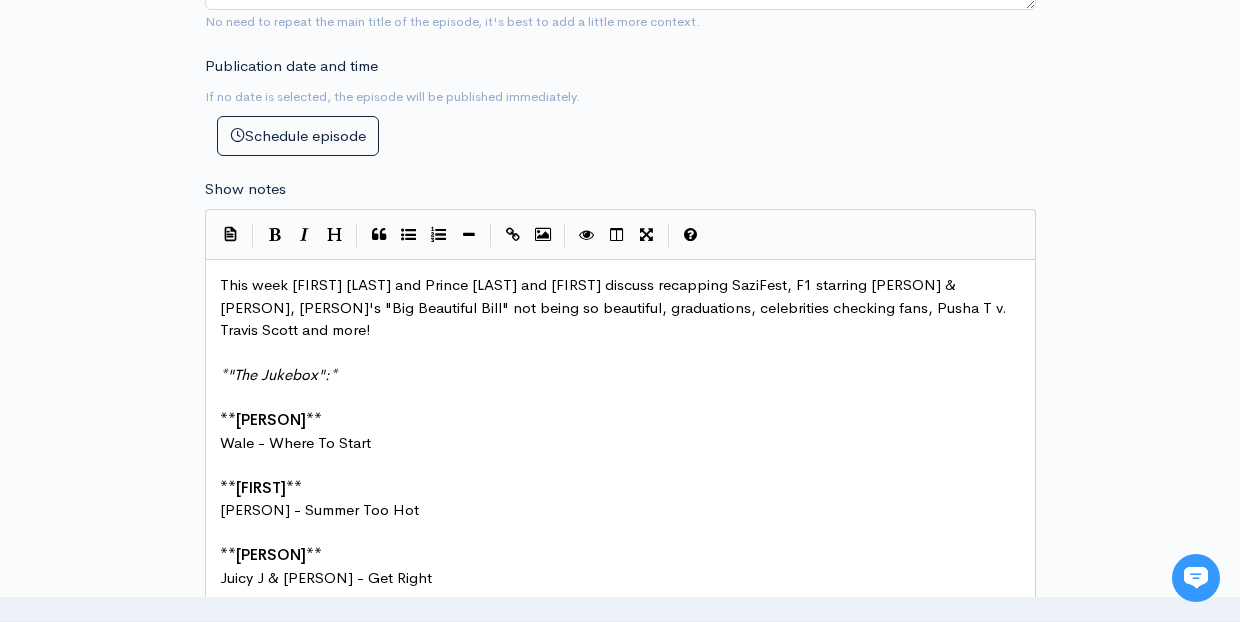 click on "This week [FIRST] [LAST] and Prince [LAST] and [FIRST] discuss recapping SaziFest, F1 starring [PERSON] & [PERSON], [PERSON]'s "Big Beautiful Bill" not being so beautiful, graduations, celebrities checking fans, Pusha T v. Travis Scott and more!" at bounding box center [615, 307] 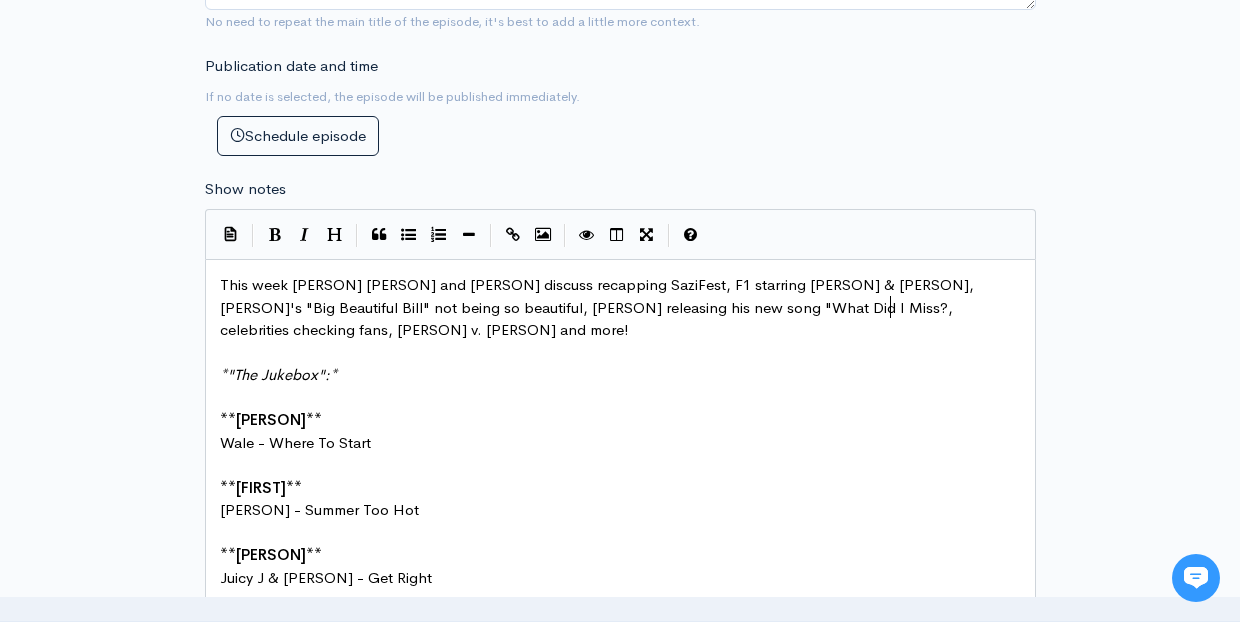 scroll, scrollTop: 11, scrollLeft: 7, axis: both 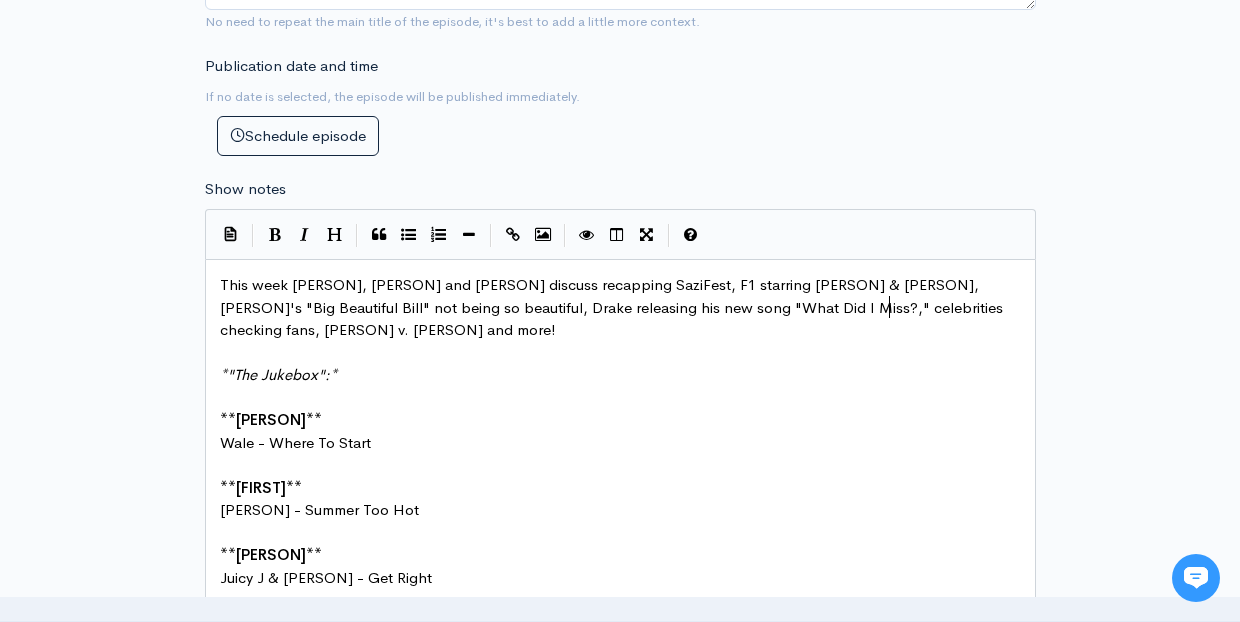 click on "This week [PERSON], [PERSON] and [PERSON] discuss recapping SaziFest, F1 starring [PERSON] & [PERSON], [PERSON]'s "Big Beautiful Bill" not being so beautiful, Drake releasing his new song "What Did I Miss?," celebrities checking fans, [PERSON] v. [PERSON] and more!" at bounding box center (613, 307) 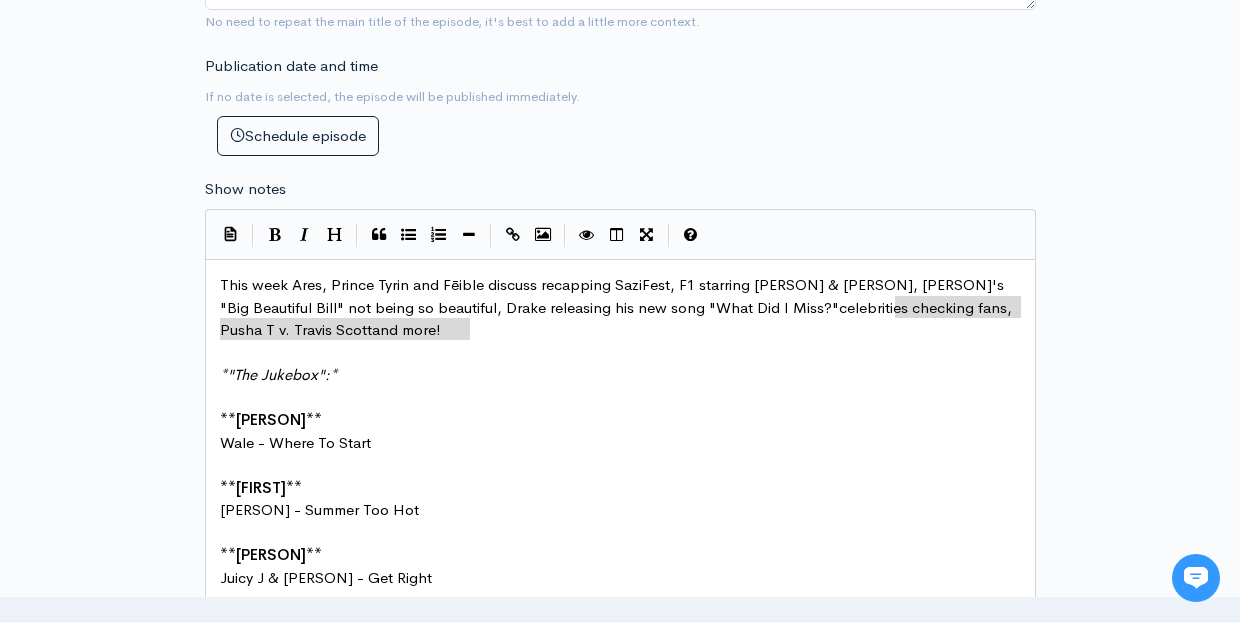 drag, startPoint x: 895, startPoint y: 273, endPoint x: 471, endPoint y: 291, distance: 424.3819 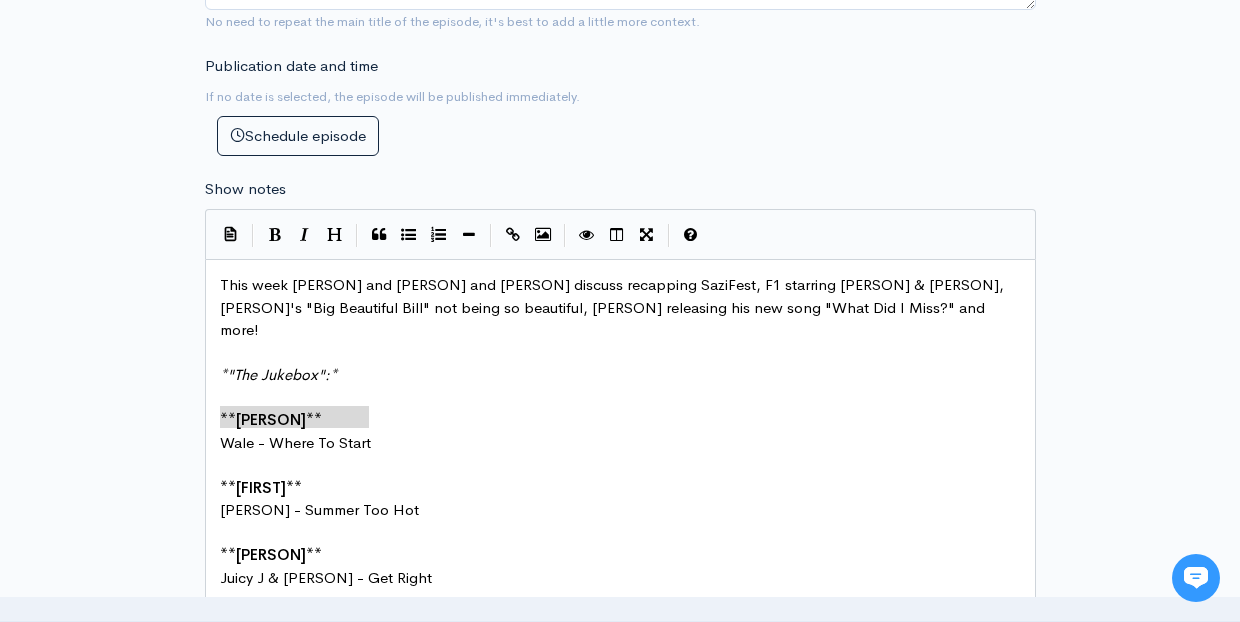 drag, startPoint x: 377, startPoint y: 385, endPoint x: 213, endPoint y: 377, distance: 164.195 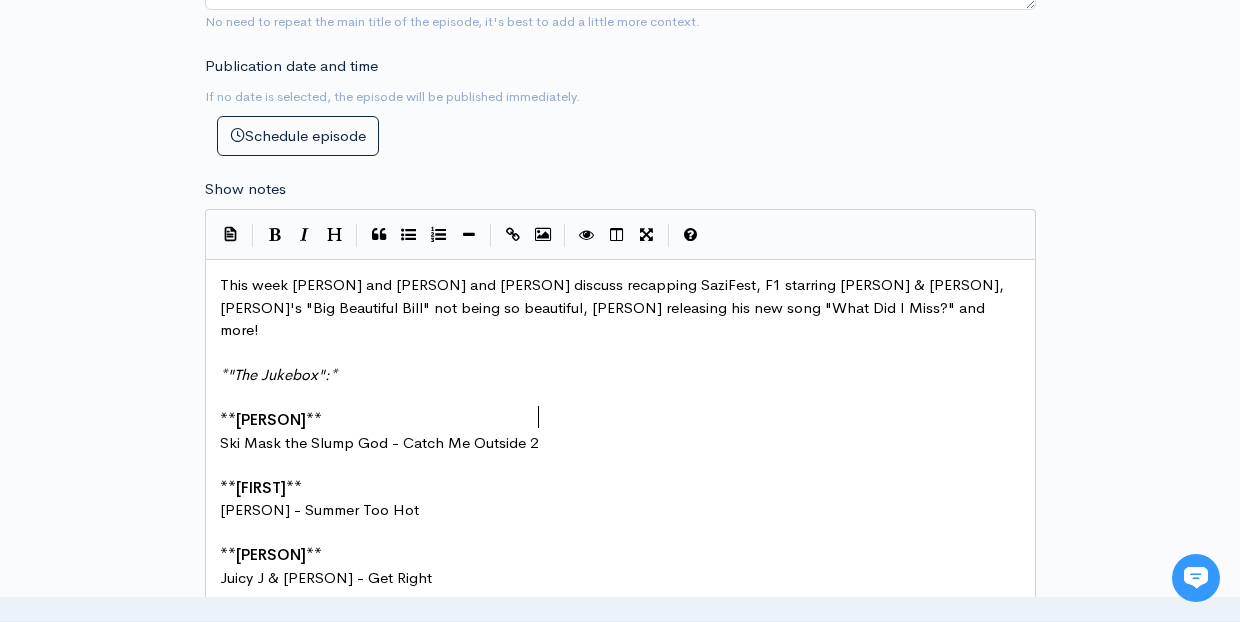 scroll, scrollTop: 11, scrollLeft: 319, axis: both 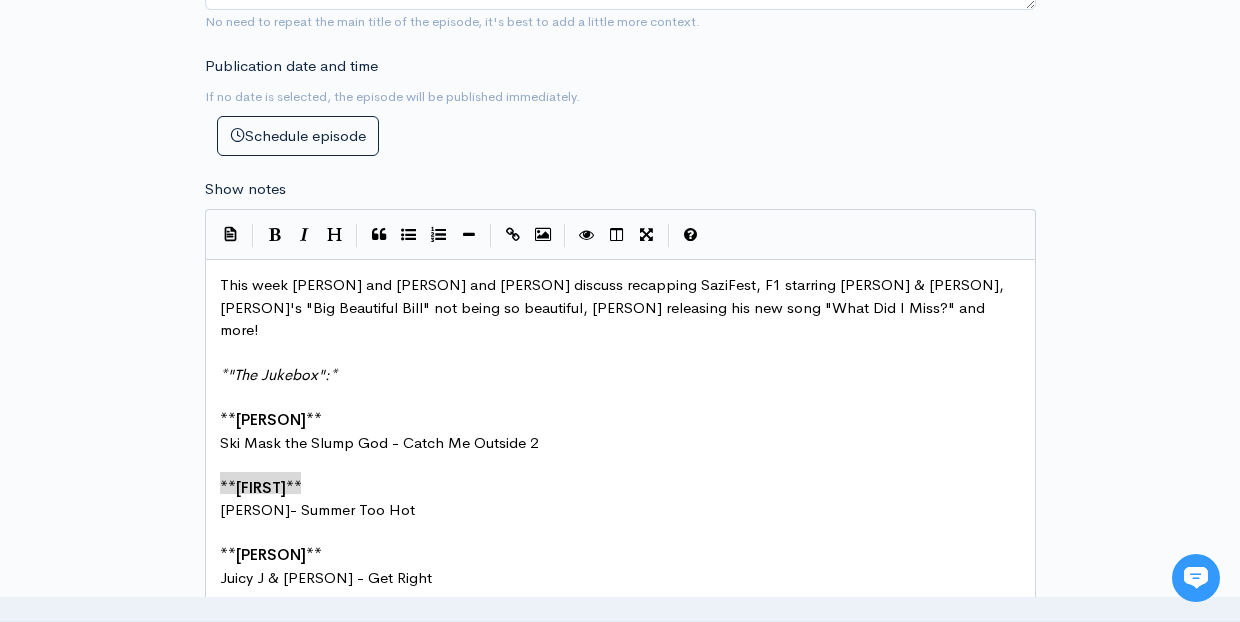 drag, startPoint x: 298, startPoint y: 456, endPoint x: 208, endPoint y: 453, distance: 90.04999 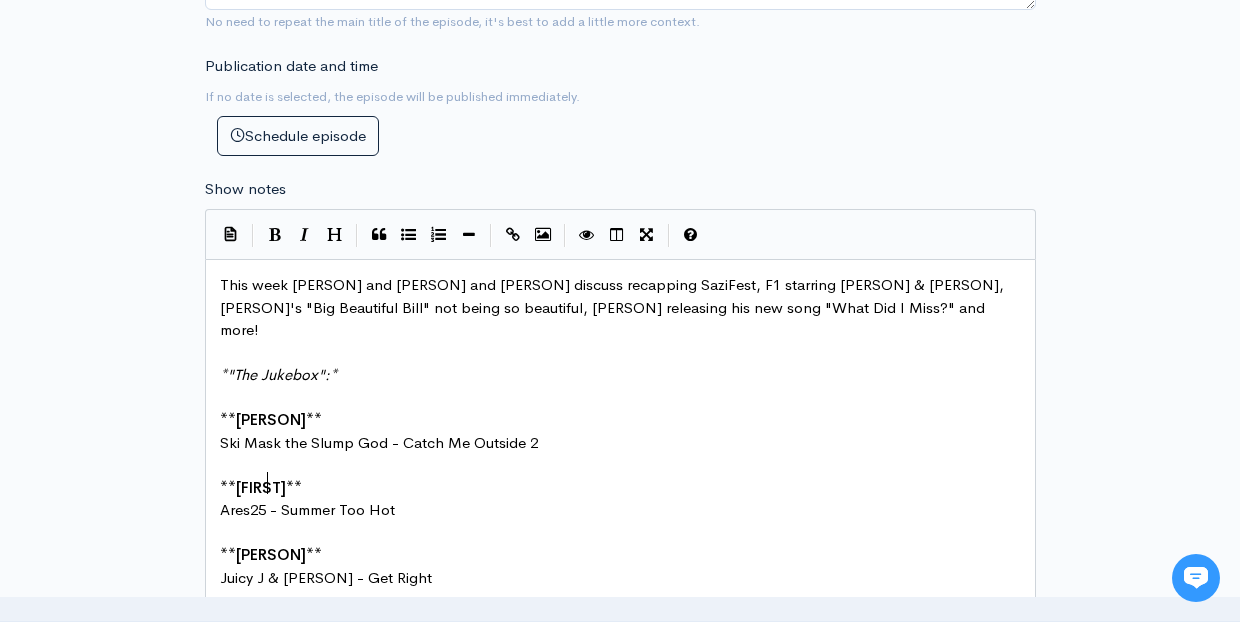 scroll, scrollTop: 11, scrollLeft: 26, axis: both 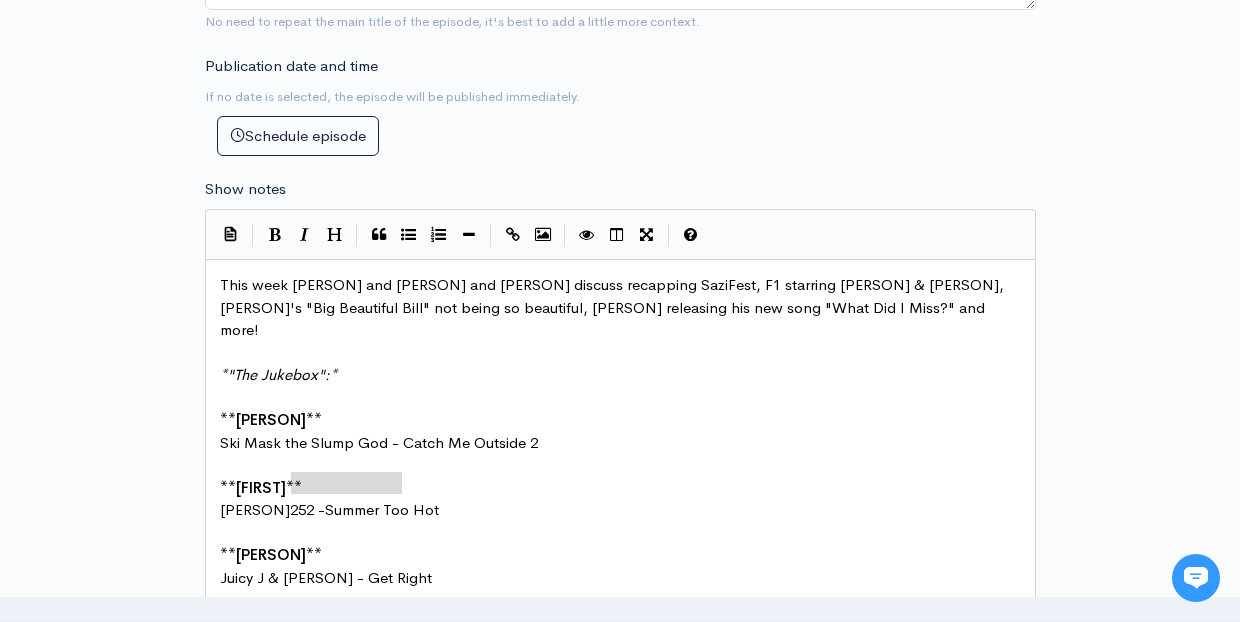 drag, startPoint x: 429, startPoint y: 450, endPoint x: 289, endPoint y: 443, distance: 140.1749 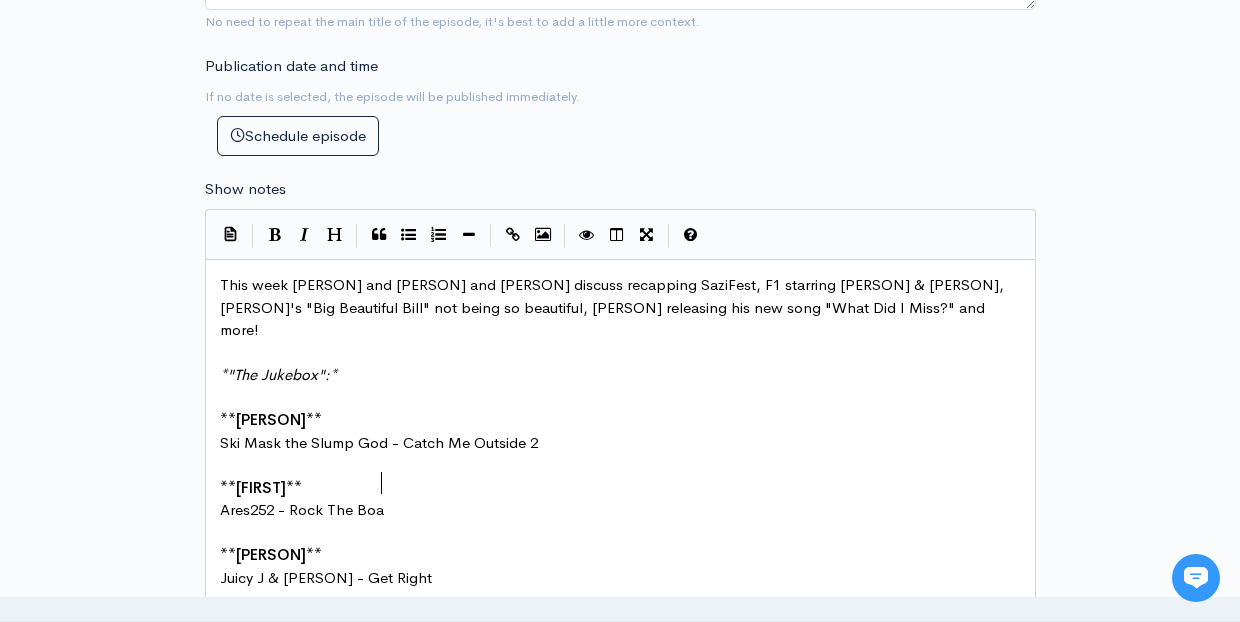 scroll, scrollTop: 11, scrollLeft: 96, axis: both 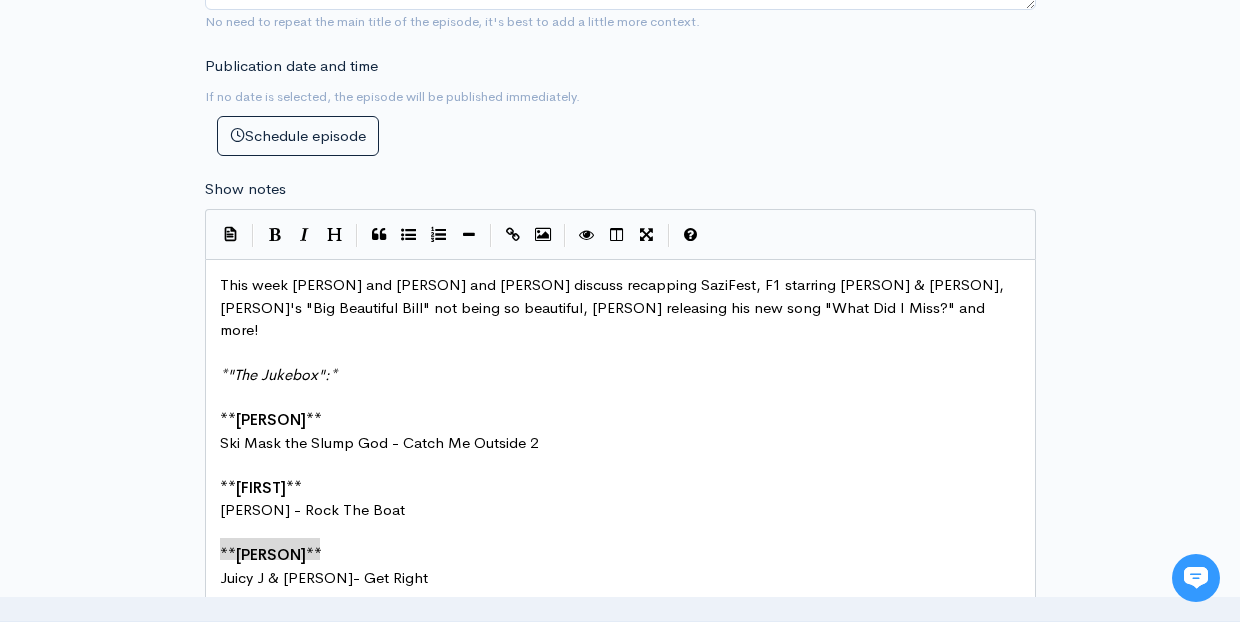 drag, startPoint x: 321, startPoint y: 517, endPoint x: 223, endPoint y: 518, distance: 98.005104 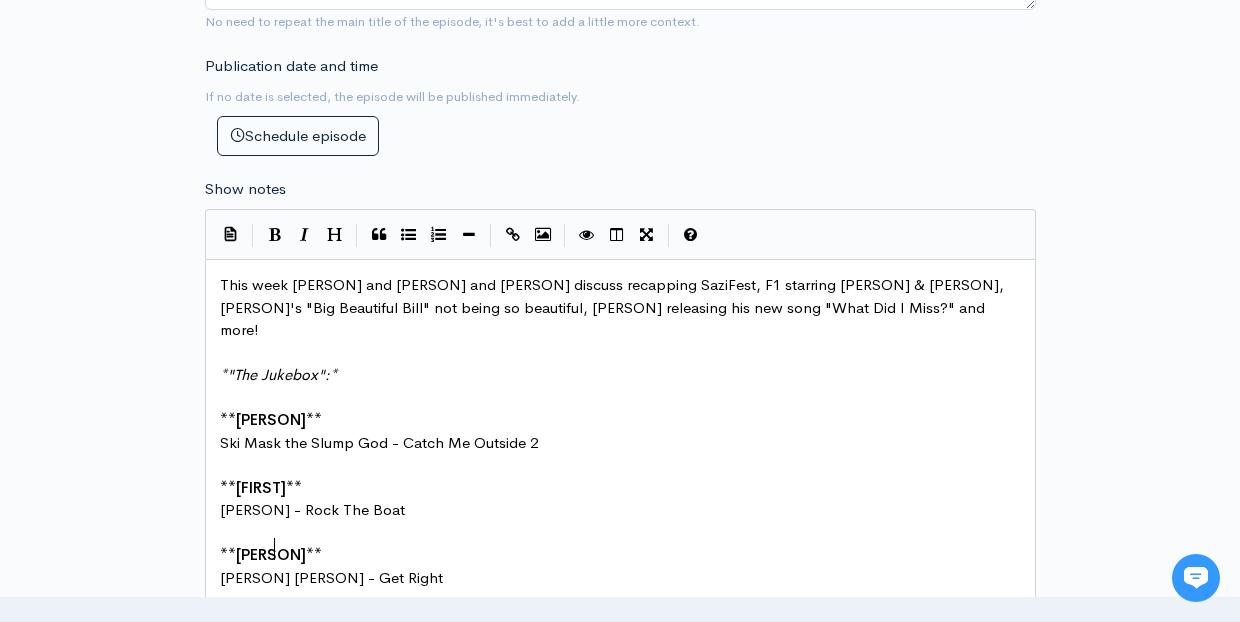 scroll, scrollTop: 11, scrollLeft: 63, axis: both 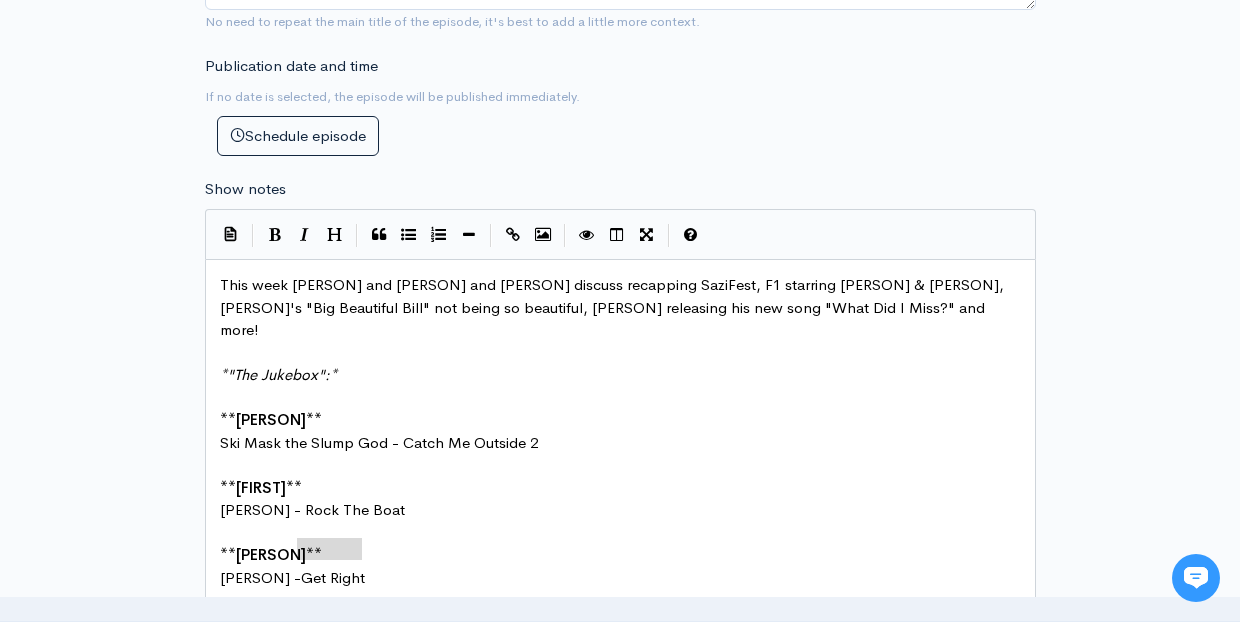 drag, startPoint x: 365, startPoint y: 520, endPoint x: 302, endPoint y: 514, distance: 63.28507 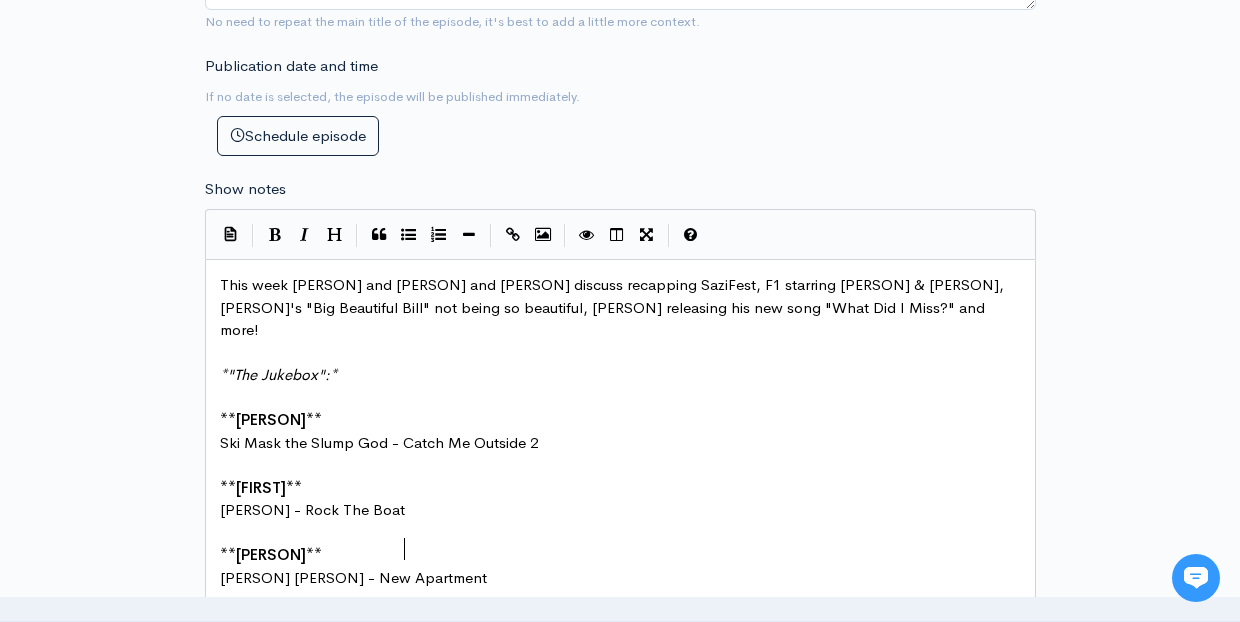scroll, scrollTop: 11, scrollLeft: 107, axis: both 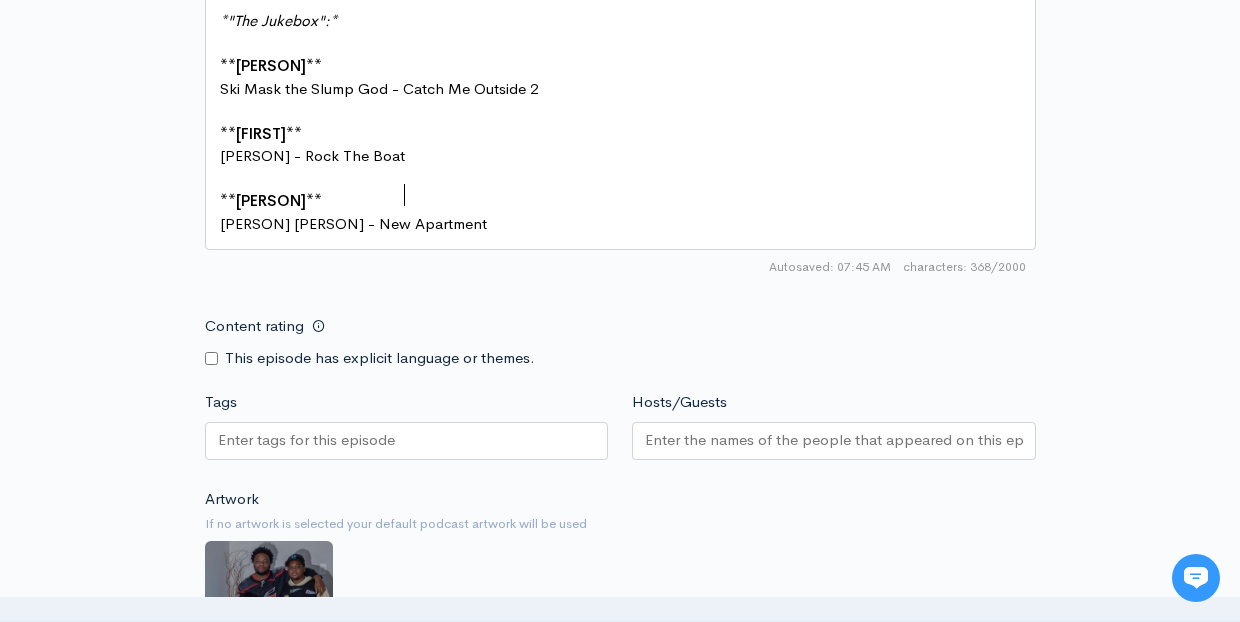 type on "New Apartment" 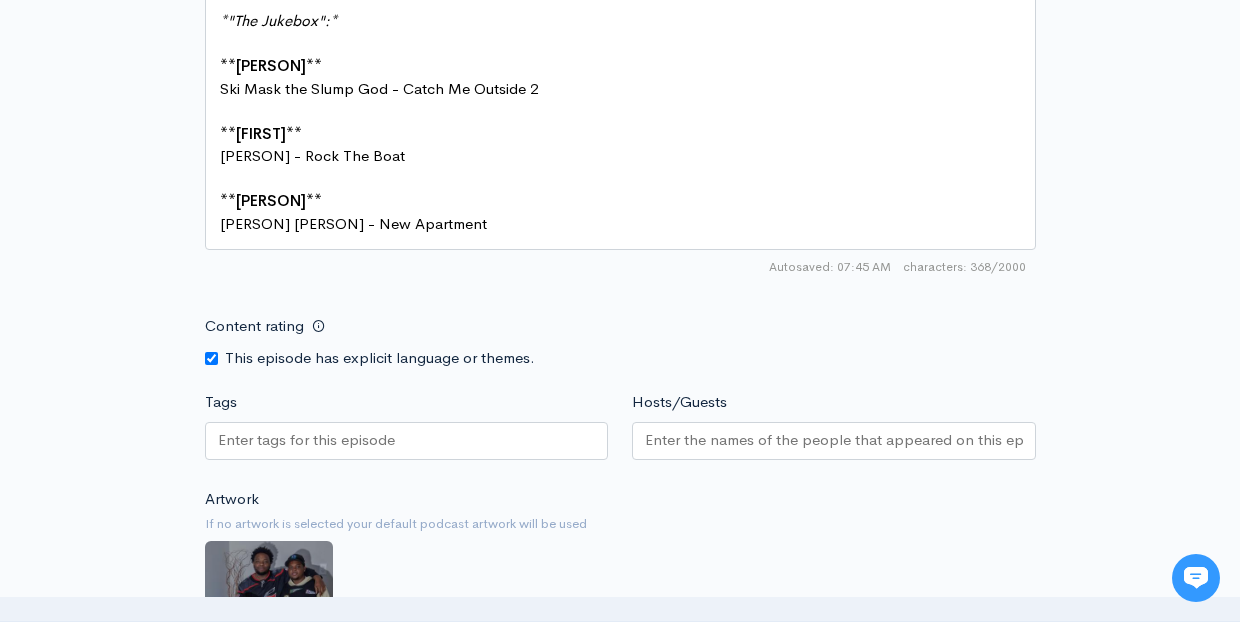 click on "Tags" at bounding box center (307, 440) 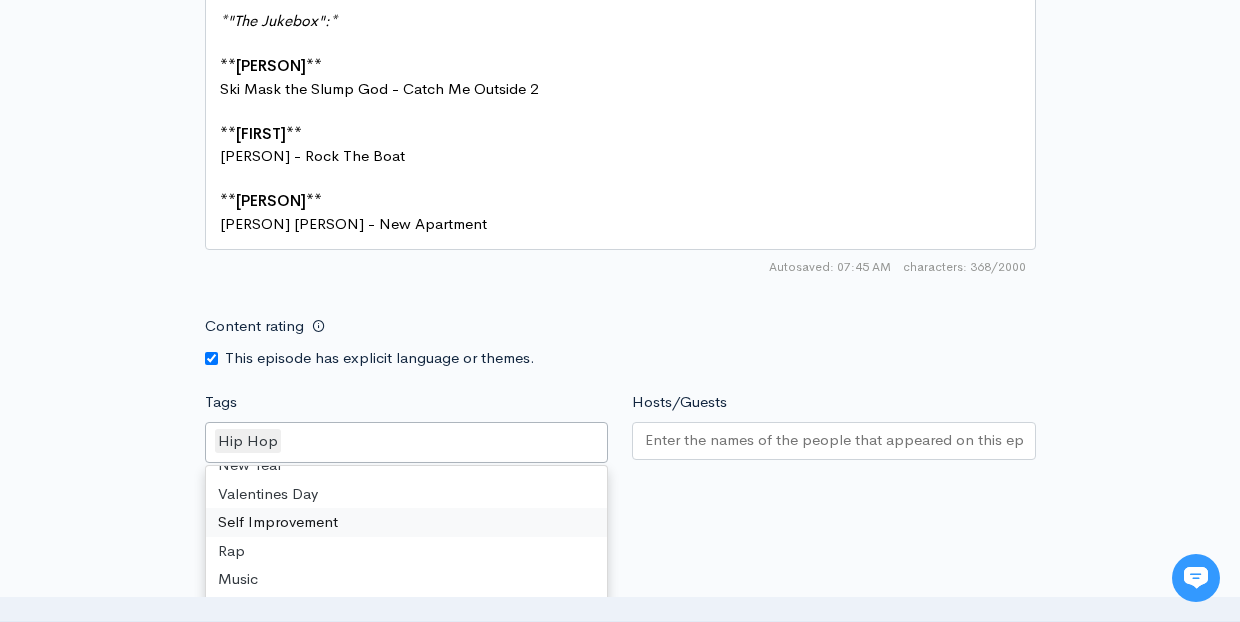 scroll, scrollTop: 5, scrollLeft: 0, axis: vertical 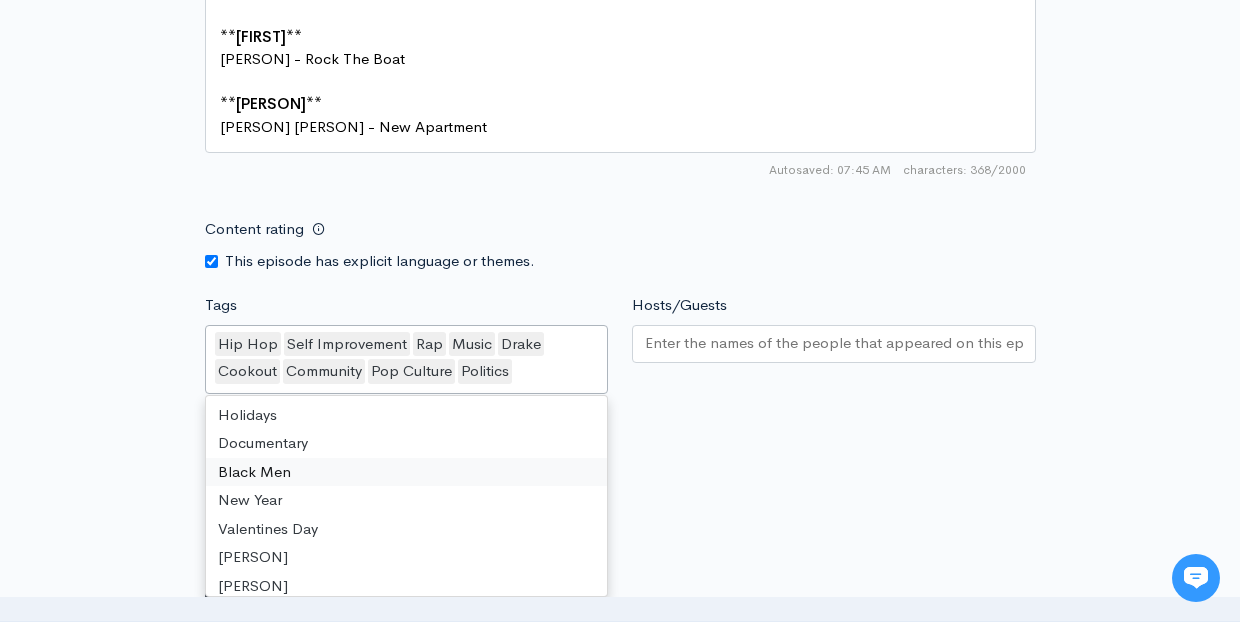 click on "If no artwork is selected your default podcast artwork will be used" at bounding box center [620, 458] 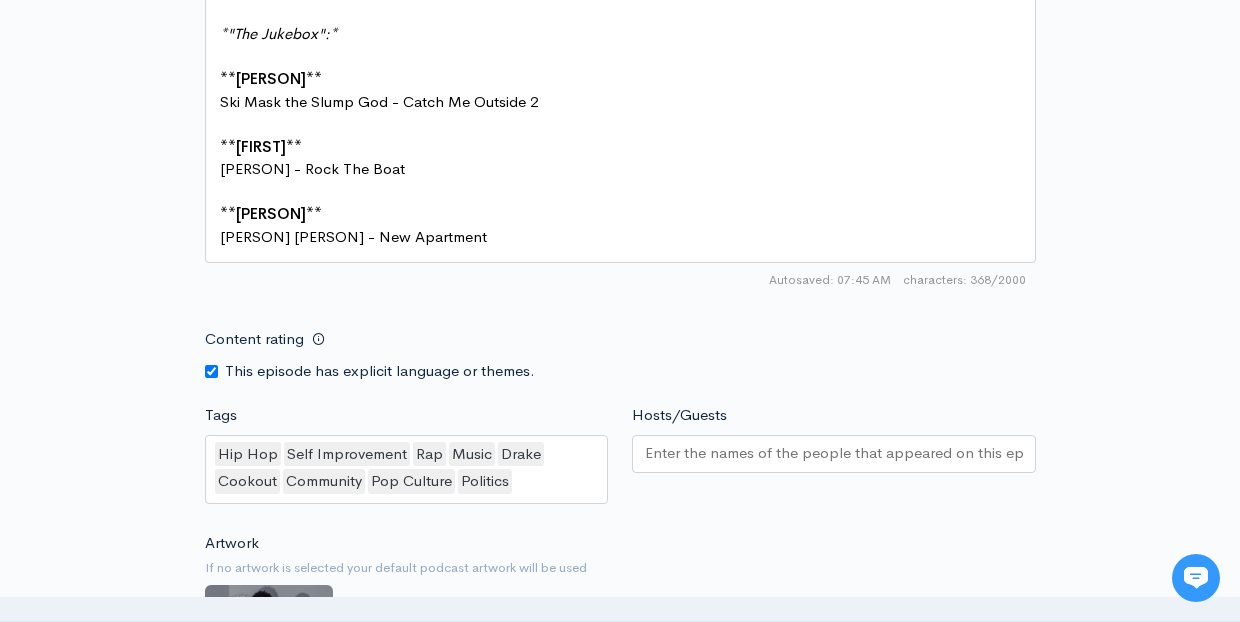 scroll, scrollTop: 1247, scrollLeft: 0, axis: vertical 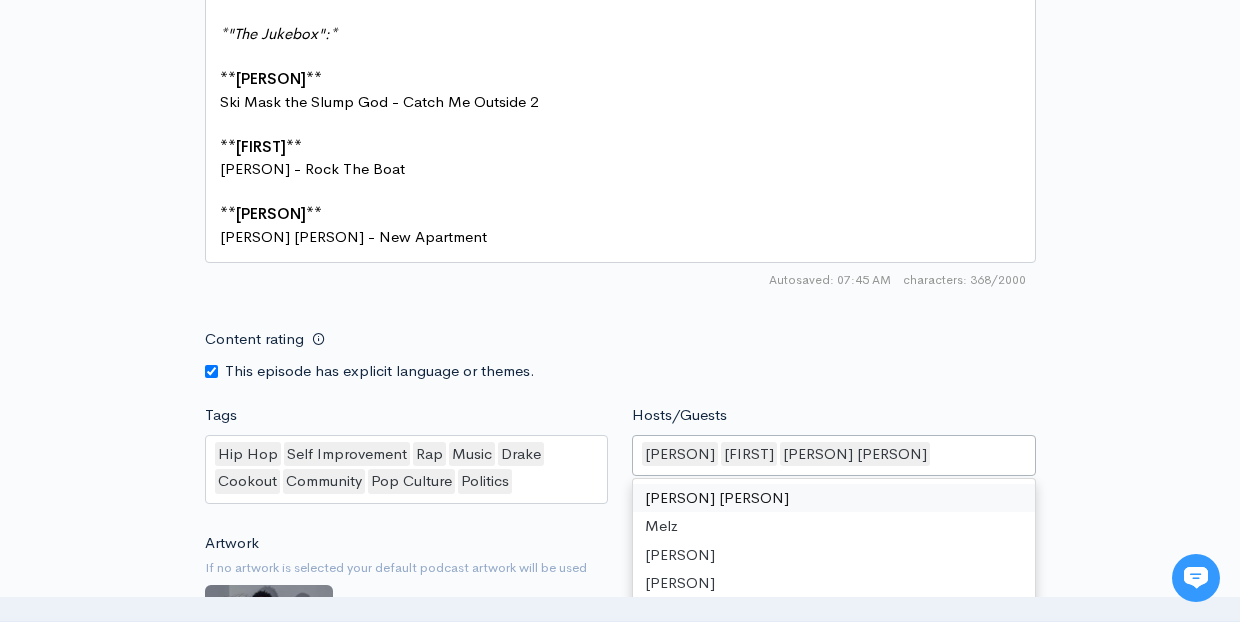 click on "New episode
Create a new episode
Back to episodes
Audio file       Choose file     PTA 153 MASTER.WAV                 100   Complete   ZenCast recommends uploading an audio file exported from your editing
software as: MP3, Mono, CBR (Constant Bitrate), 96 kbps, 44.1 kHz and 16 bit   Episode type   Full (Complete content that stands by itself) Trailer (a short, promotional piece of content that represents a preview for a show) Bonus (extra content for a show (for example, behind the scenes information or interviews with the cast) Full (Complete content that stands by itself)     Title   Vol. 153 (Through The Fire)   Your episode title should  not  include your podcast
title, episode number, or season number.   Slug   vol-153-through-the-fire   The slug will be used in the URL for the episode.     Subtitle   Get your tickets for the Pass The Aux Cookout at www.passtheeaux.com/tickets           ×" at bounding box center (620, -107) 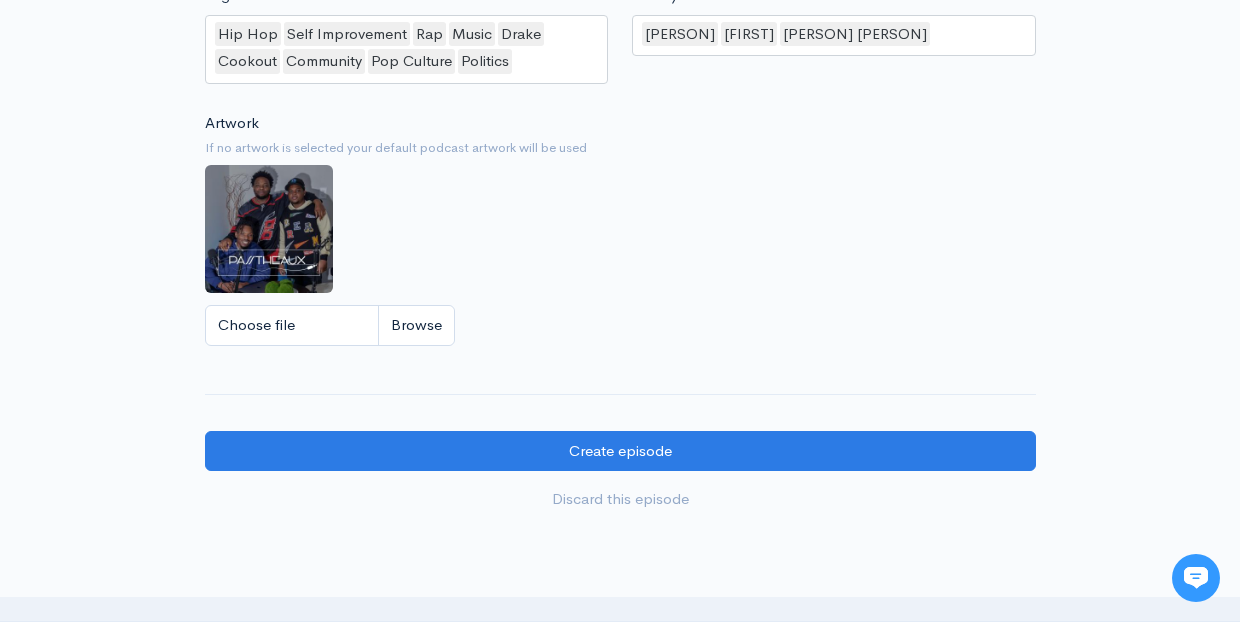 scroll, scrollTop: 1669, scrollLeft: 0, axis: vertical 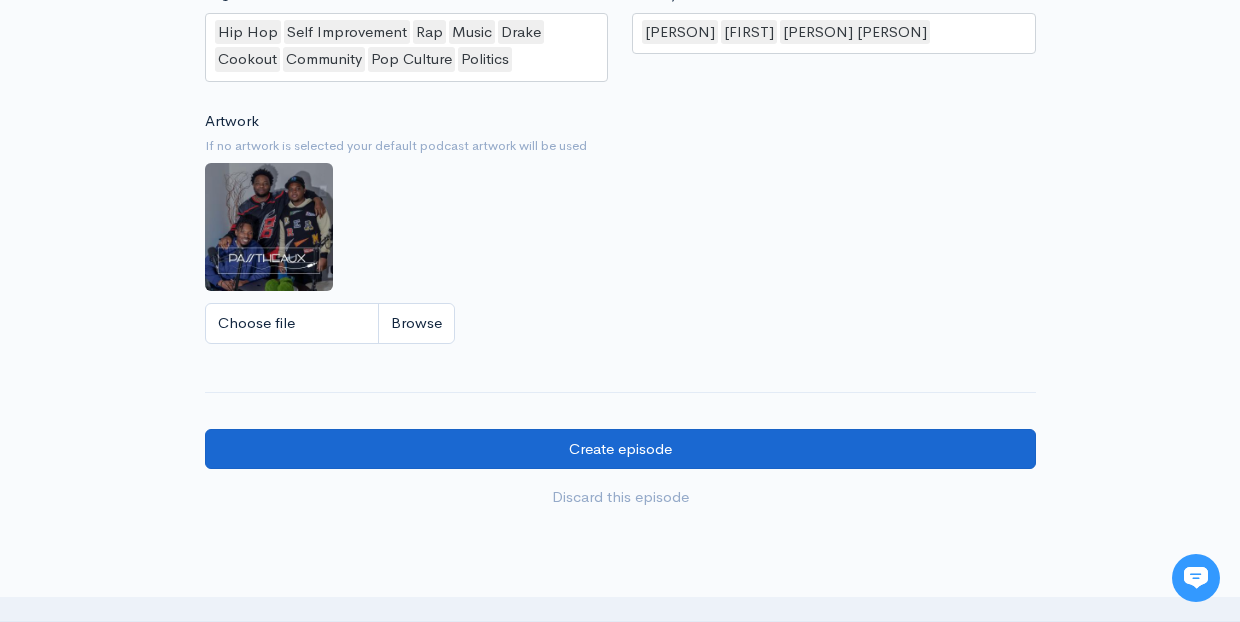 click on "Create episode" at bounding box center [620, 449] 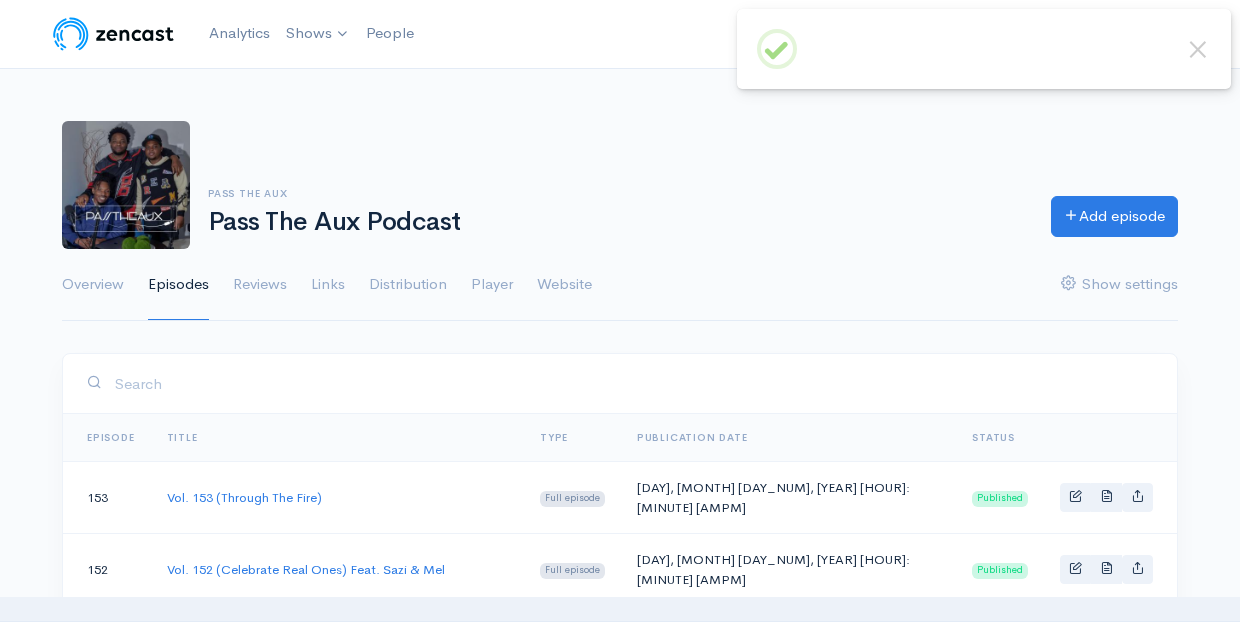 scroll, scrollTop: 0, scrollLeft: 0, axis: both 